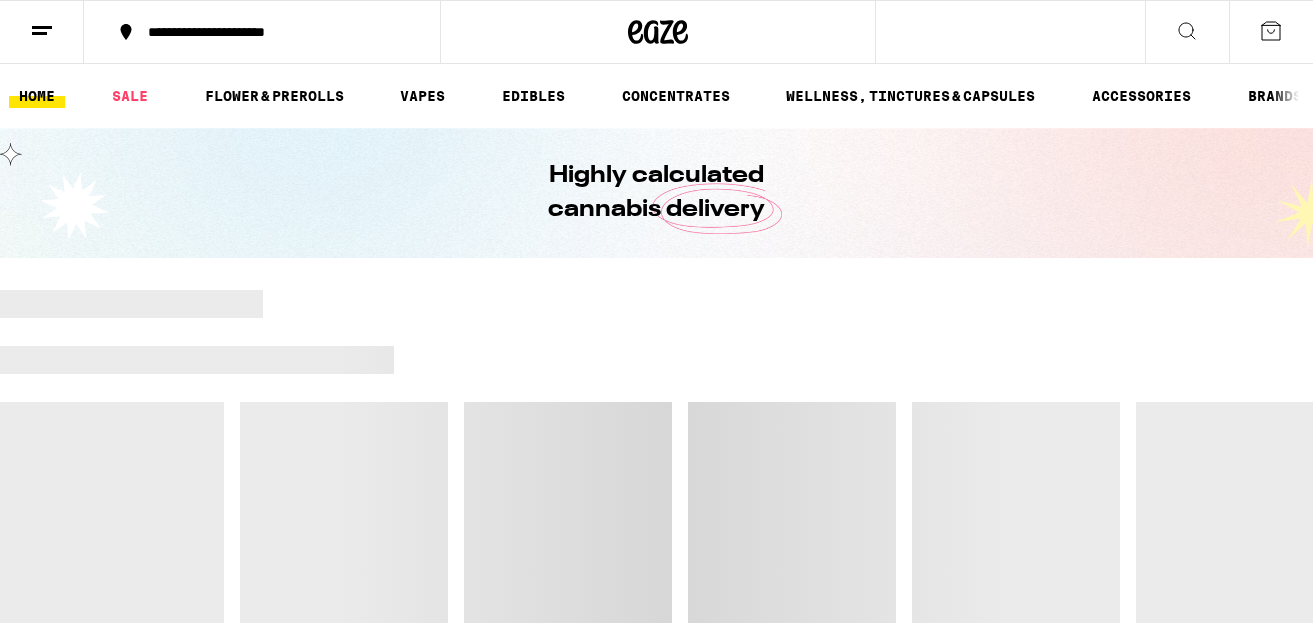 scroll, scrollTop: 0, scrollLeft: 0, axis: both 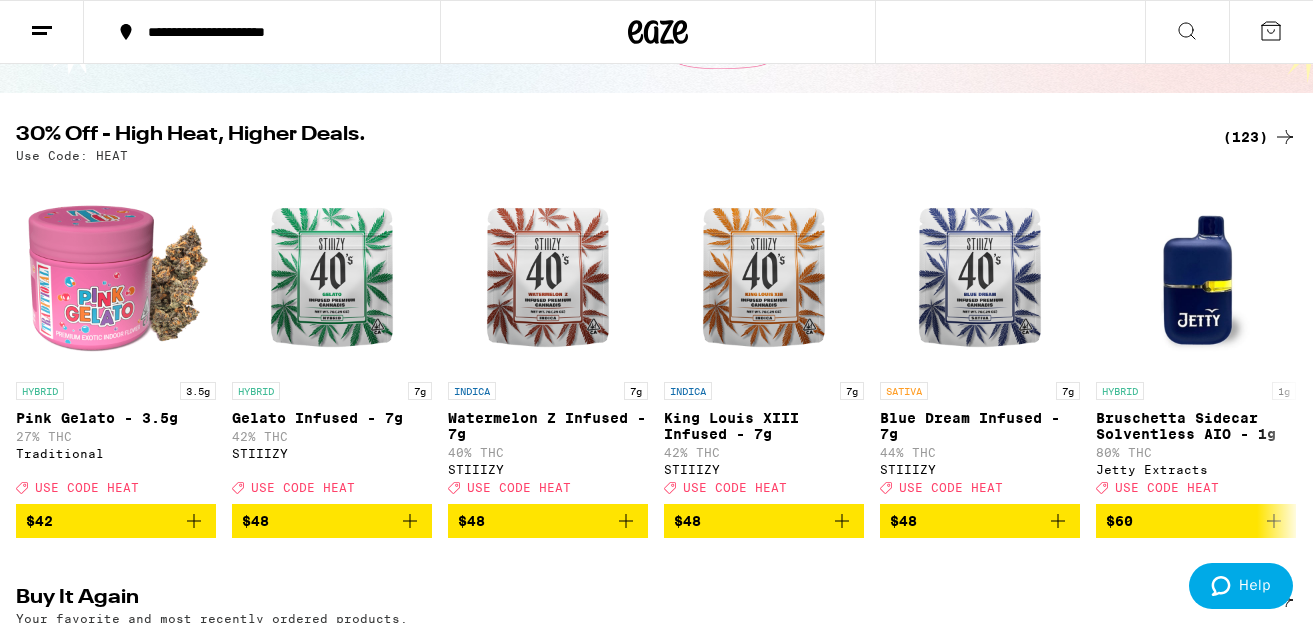 click on "(123)" at bounding box center (1260, 137) 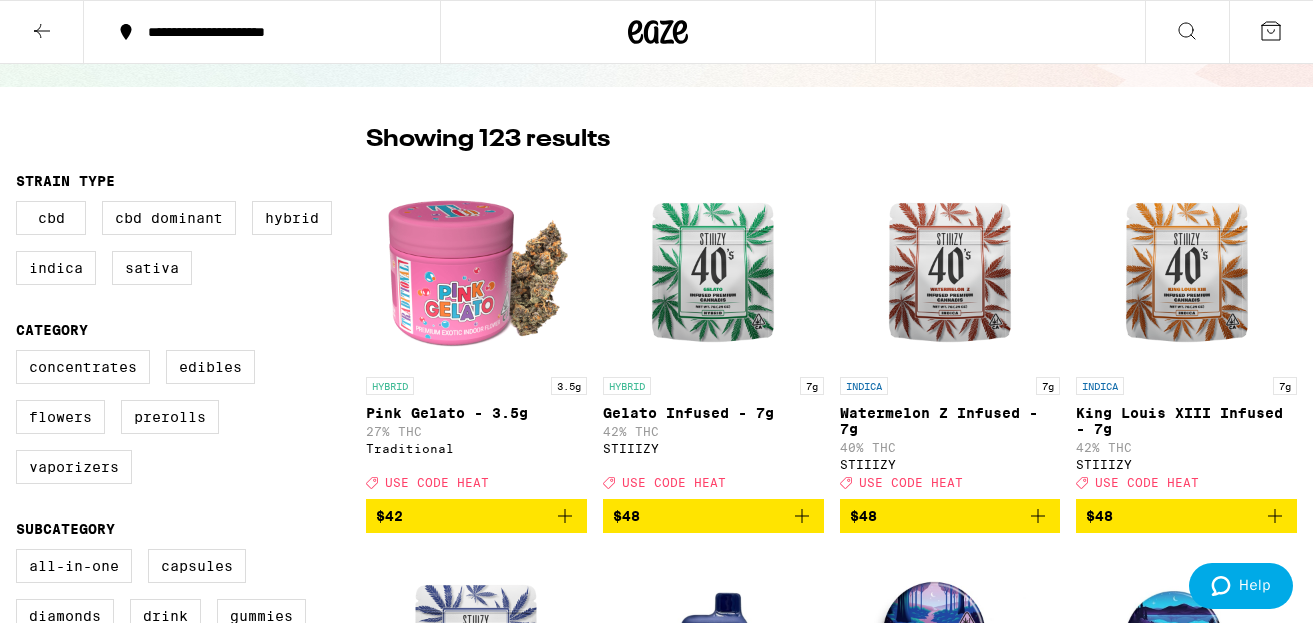 scroll, scrollTop: 130, scrollLeft: 0, axis: vertical 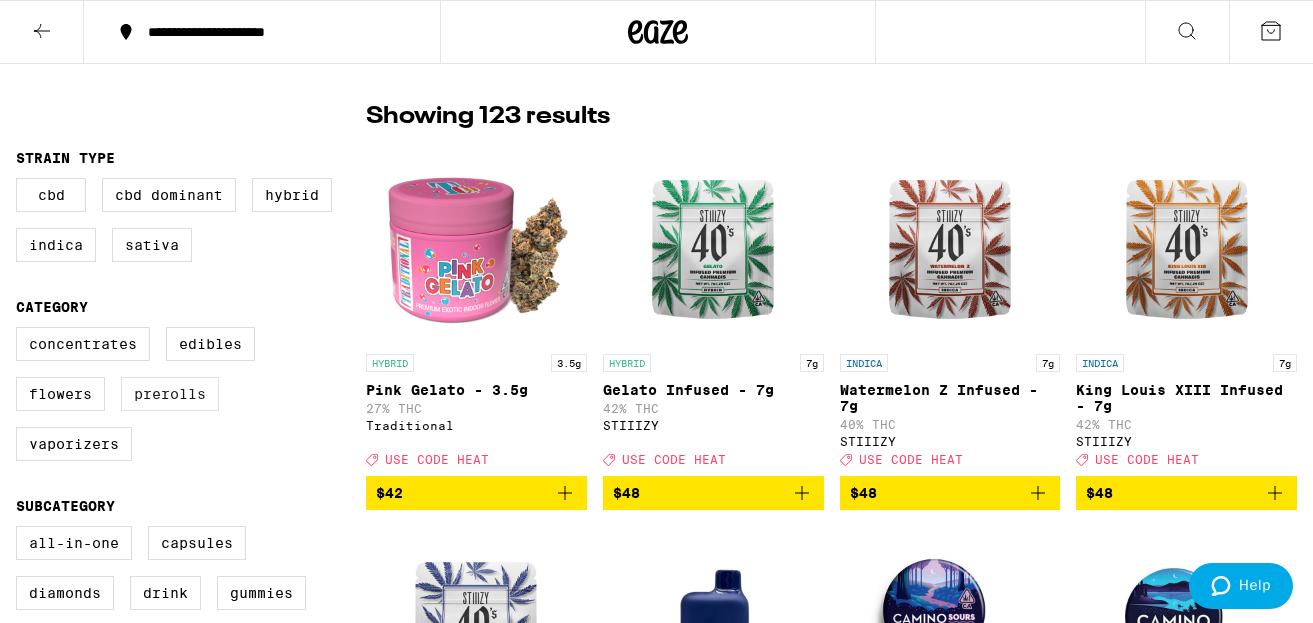 click on "Prerolls" at bounding box center [170, 394] 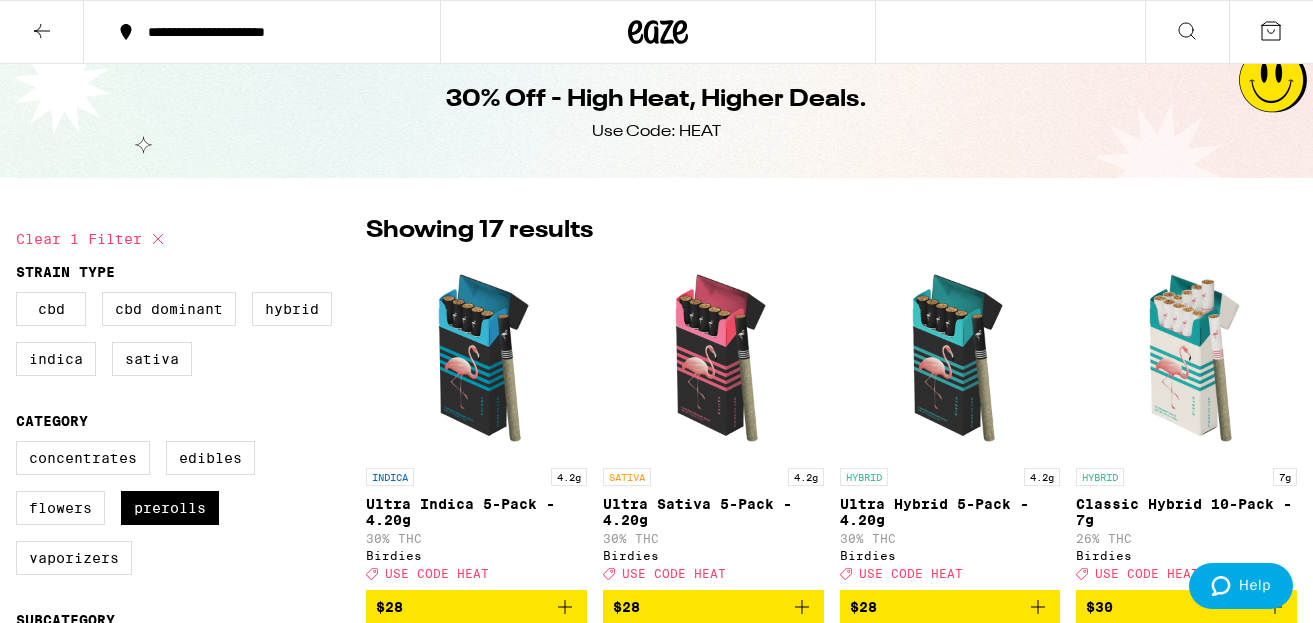 scroll, scrollTop: 0, scrollLeft: 0, axis: both 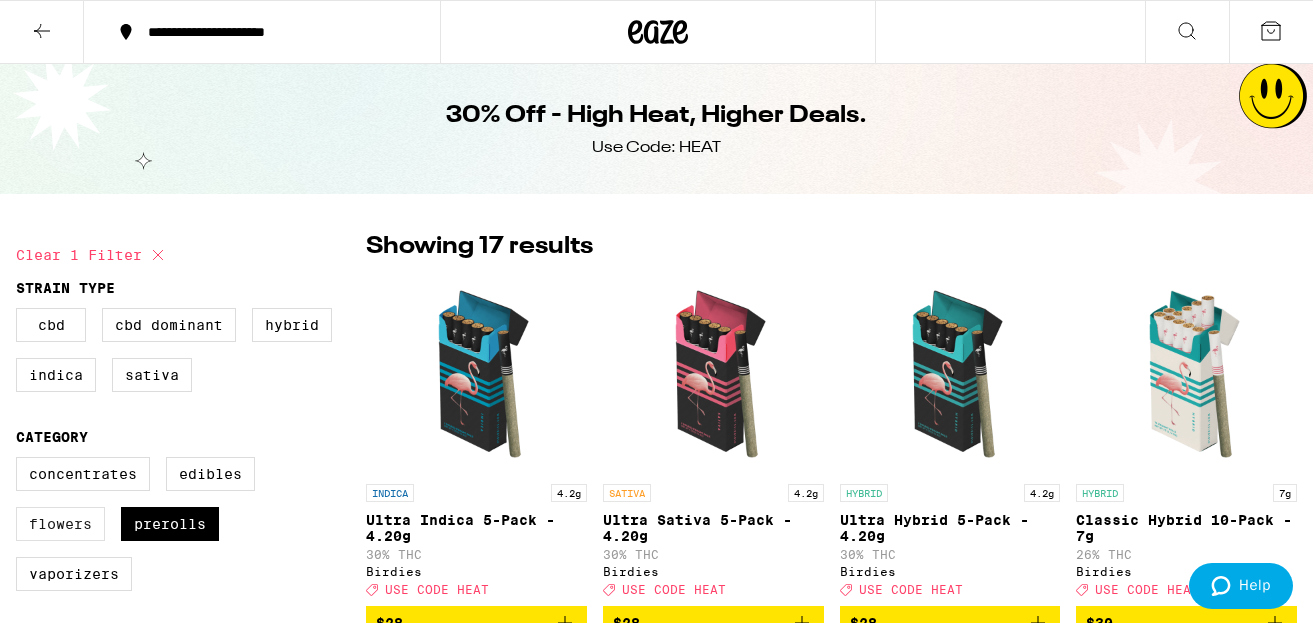click on "Flowers" at bounding box center (60, 524) 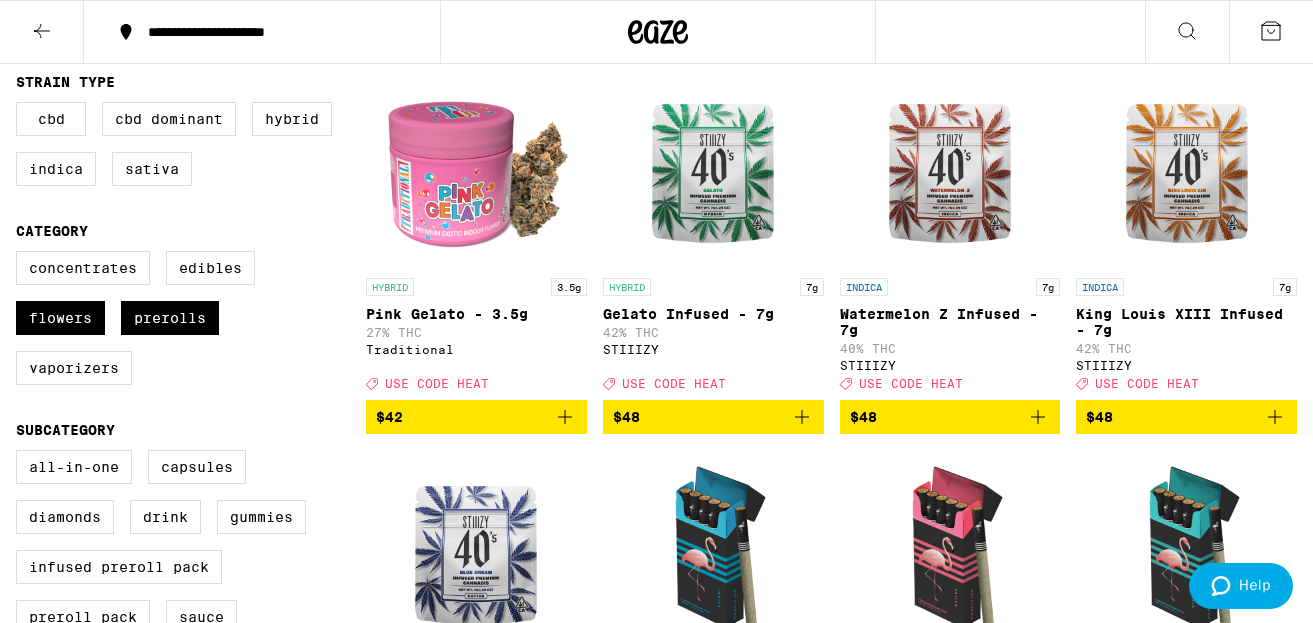 scroll, scrollTop: 209, scrollLeft: 0, axis: vertical 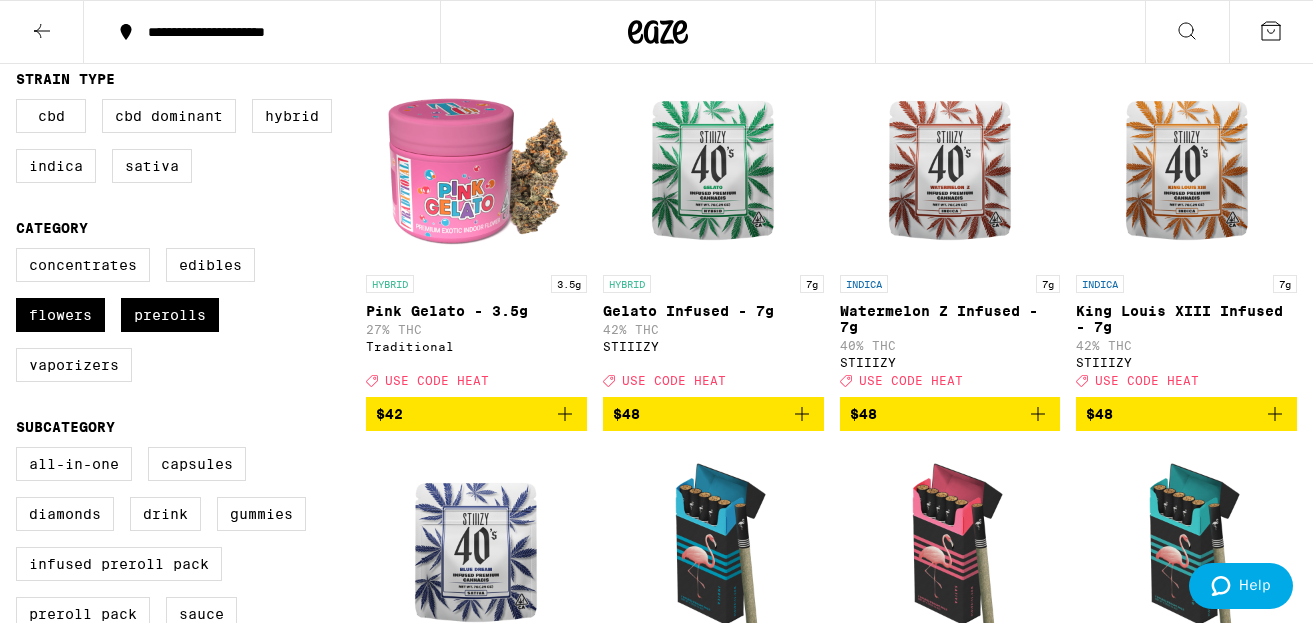 click at bounding box center [476, 165] 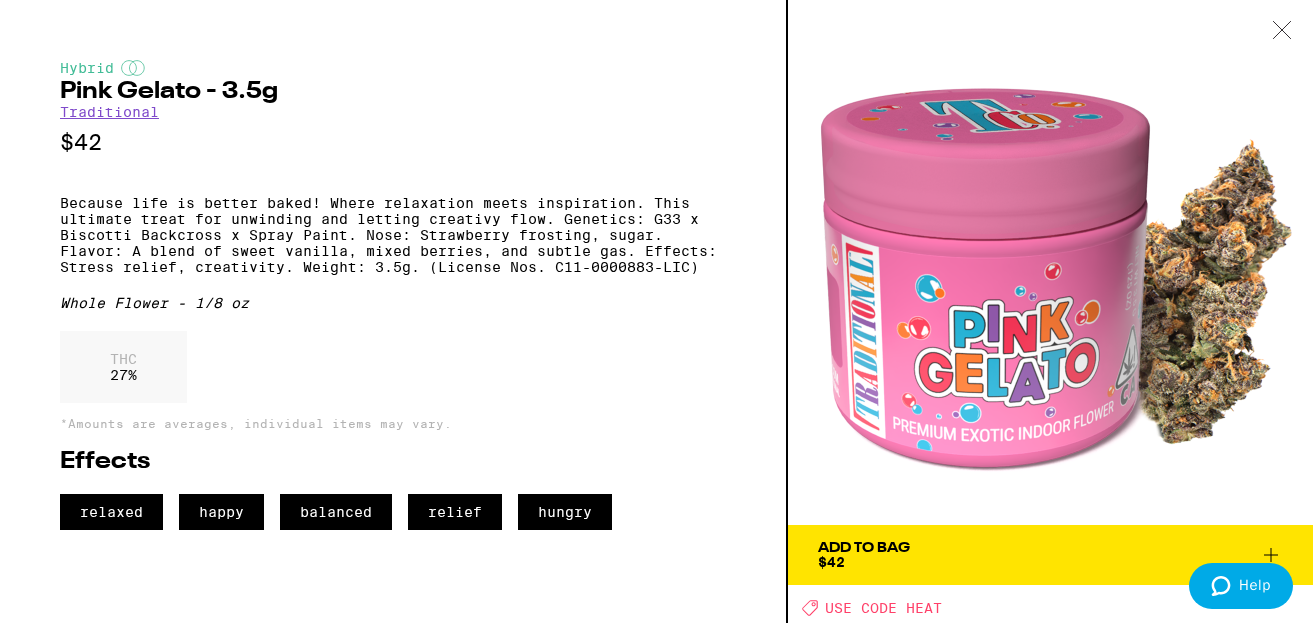 click on "Add To Bag $42" at bounding box center (1050, 555) 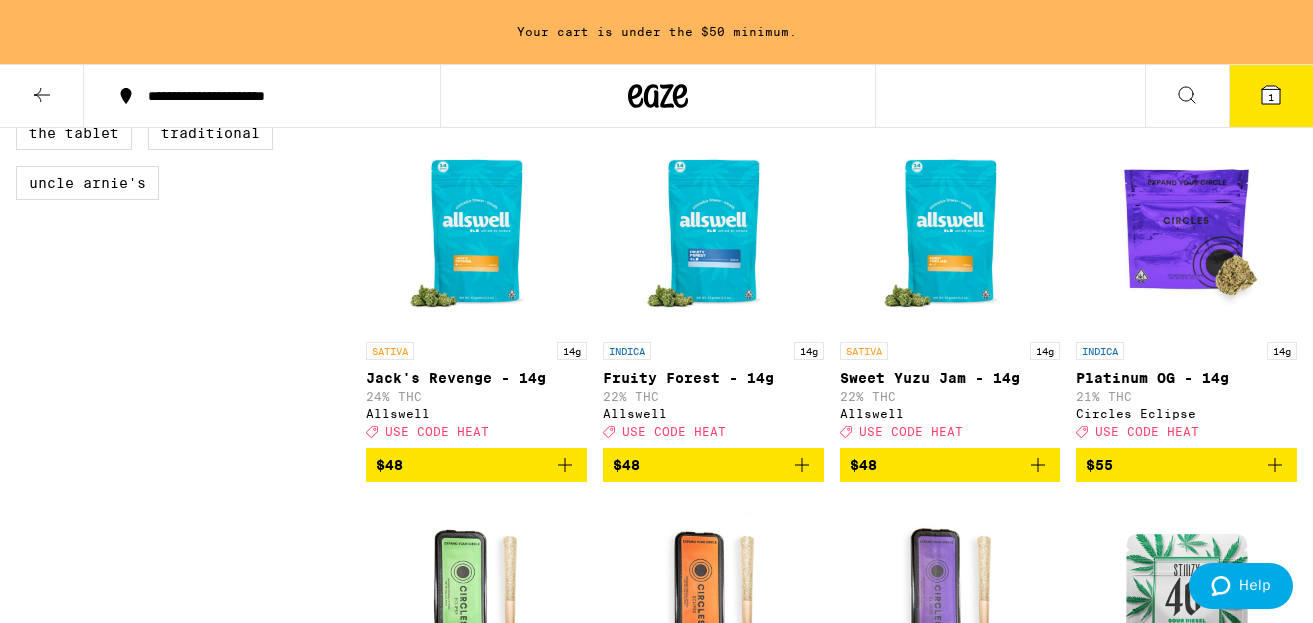 scroll, scrollTop: 1352, scrollLeft: 0, axis: vertical 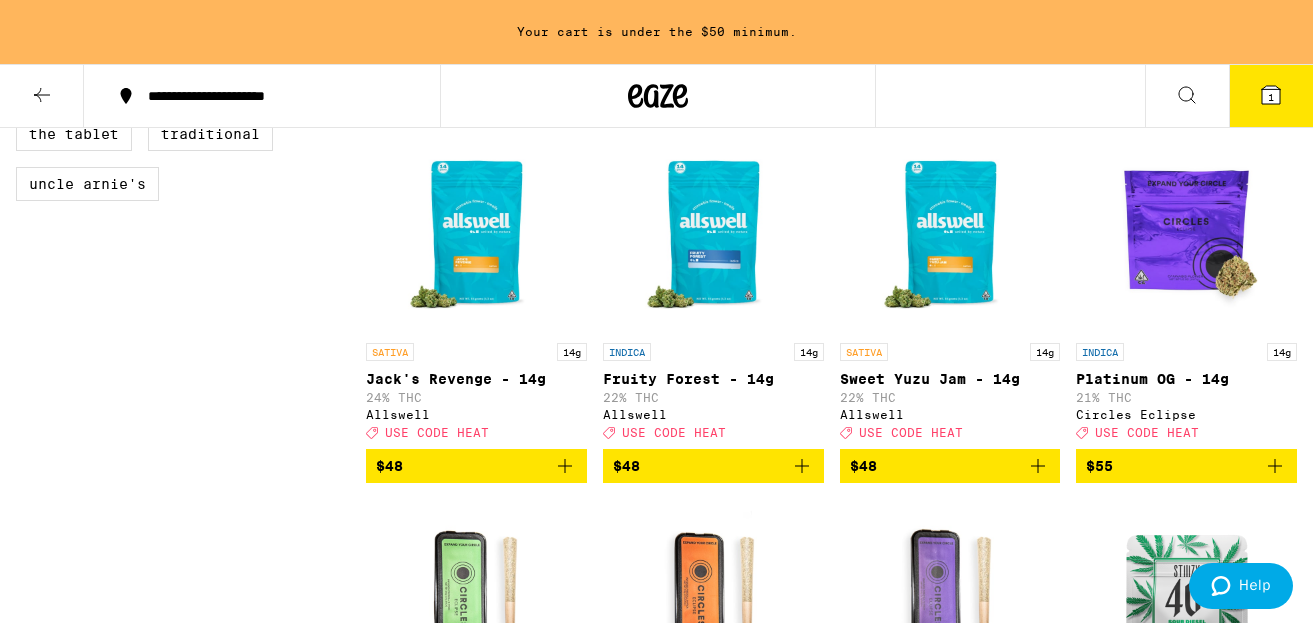 click 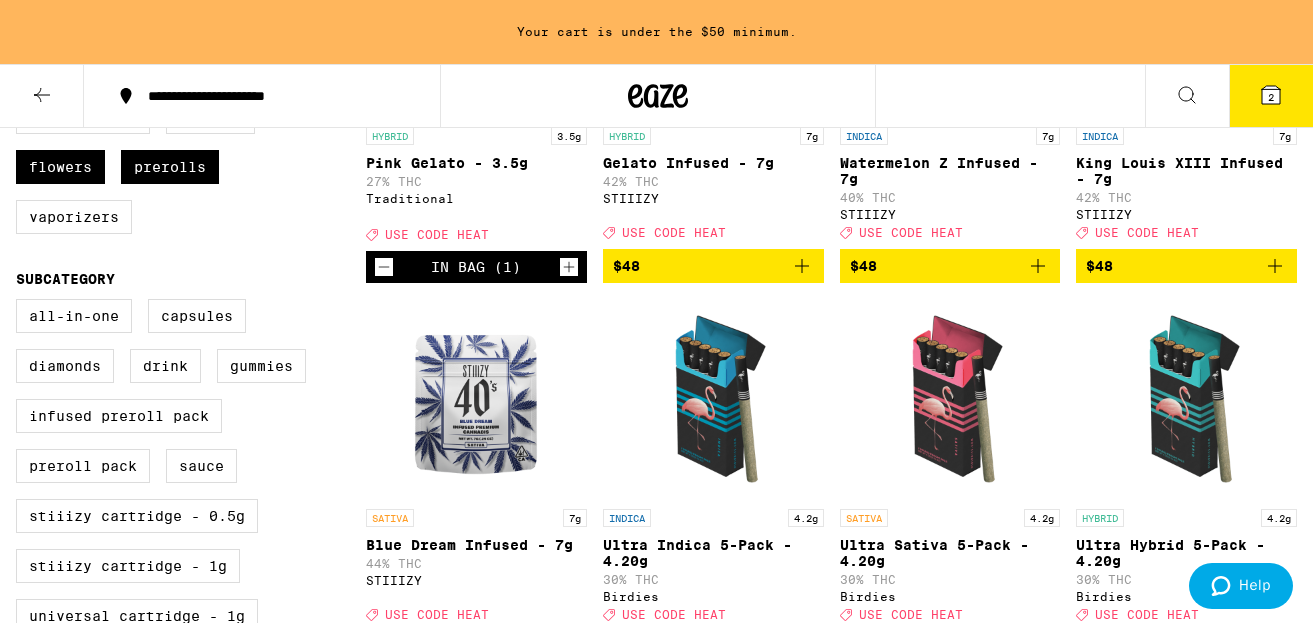 scroll, scrollTop: 0, scrollLeft: 0, axis: both 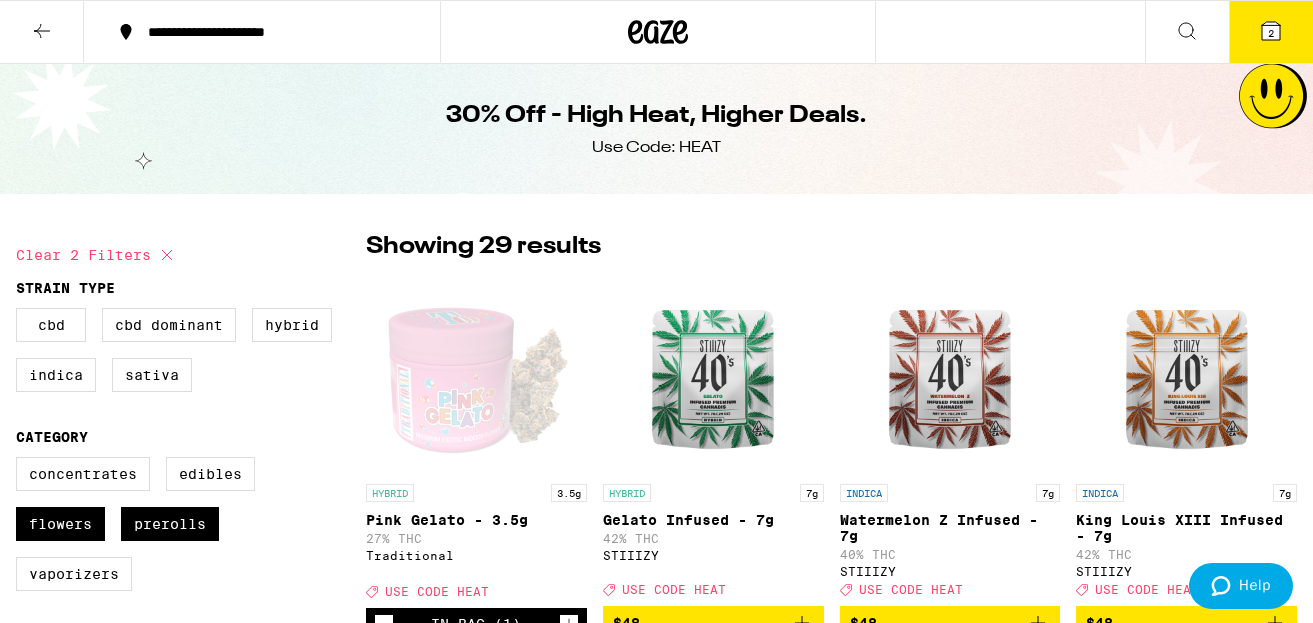 click 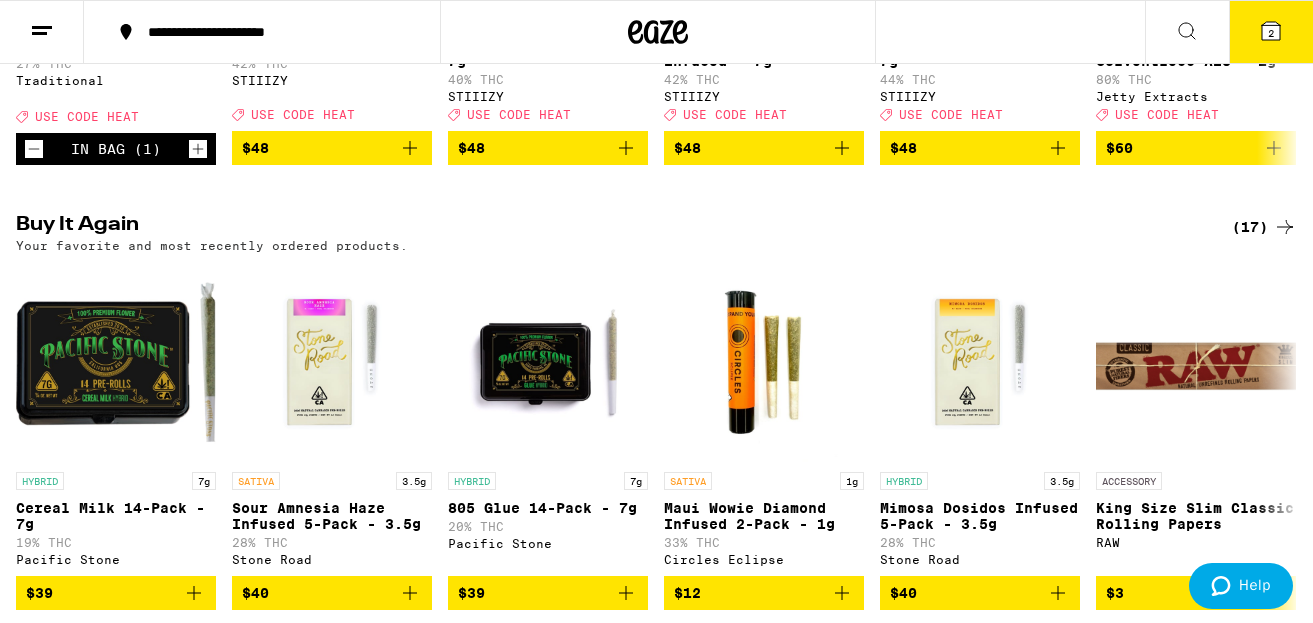 scroll, scrollTop: 674, scrollLeft: 0, axis: vertical 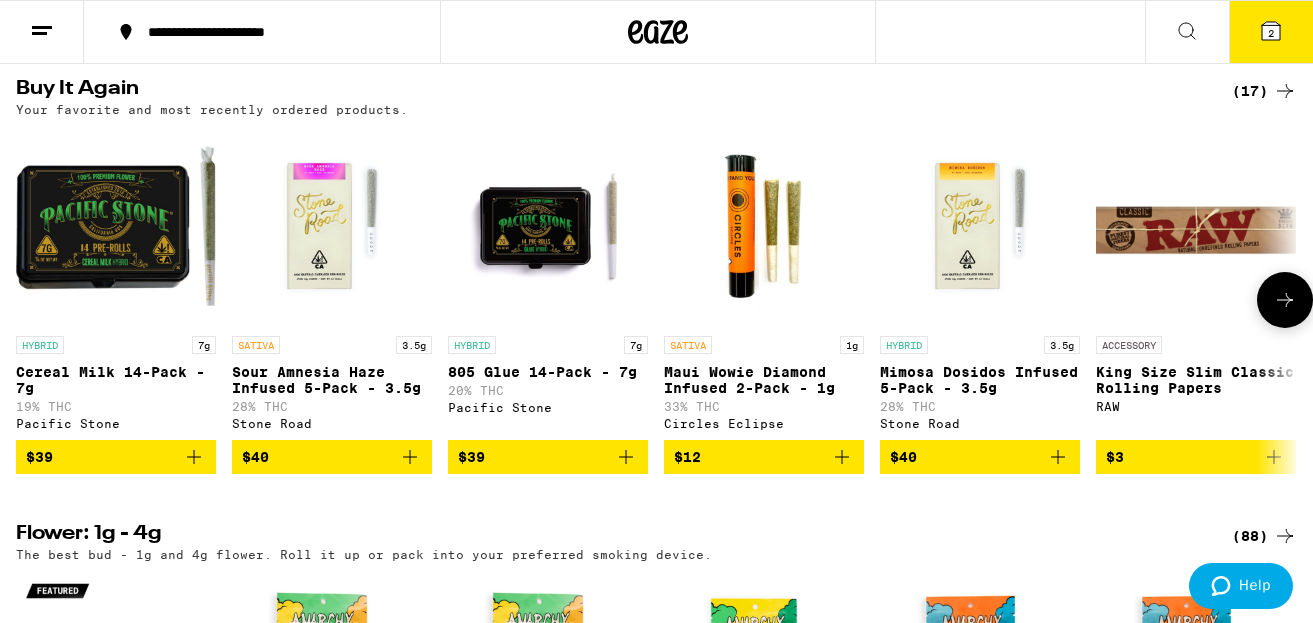 click 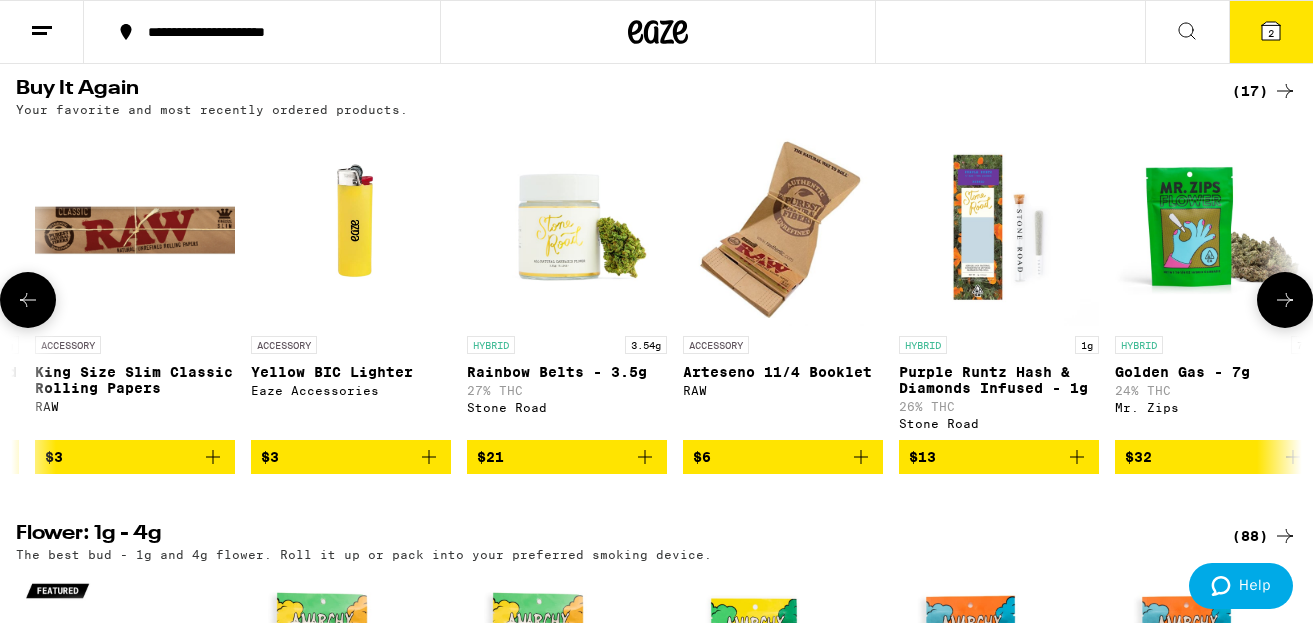 scroll, scrollTop: 0, scrollLeft: 1063, axis: horizontal 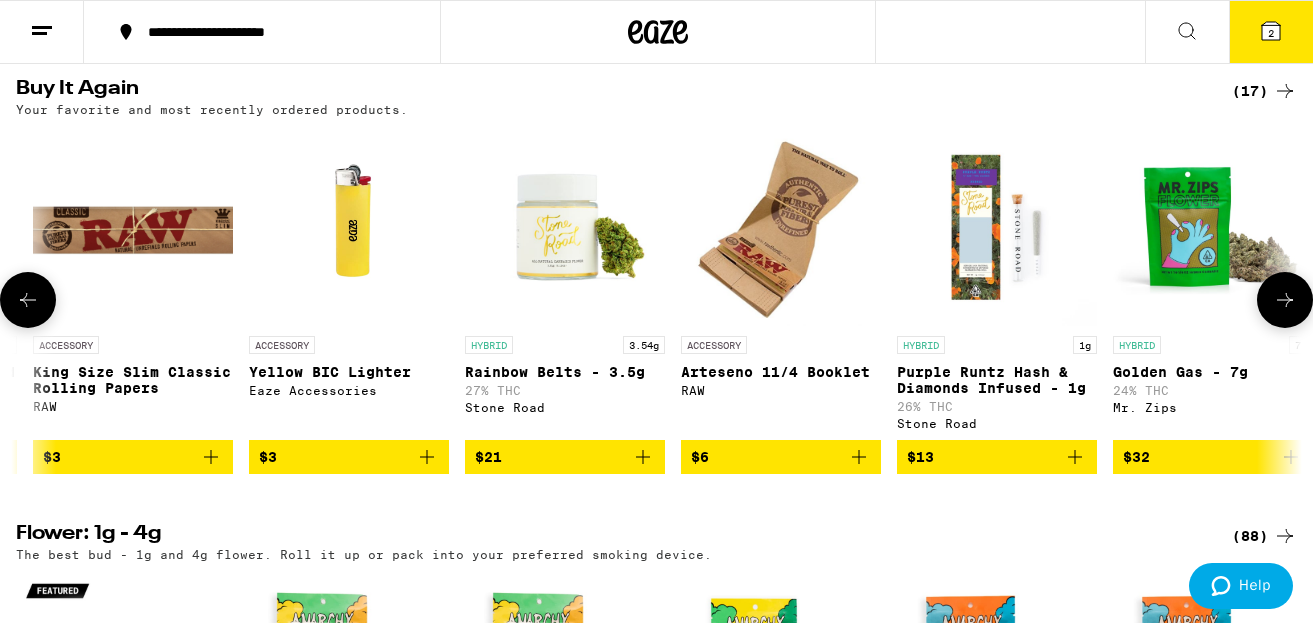 click 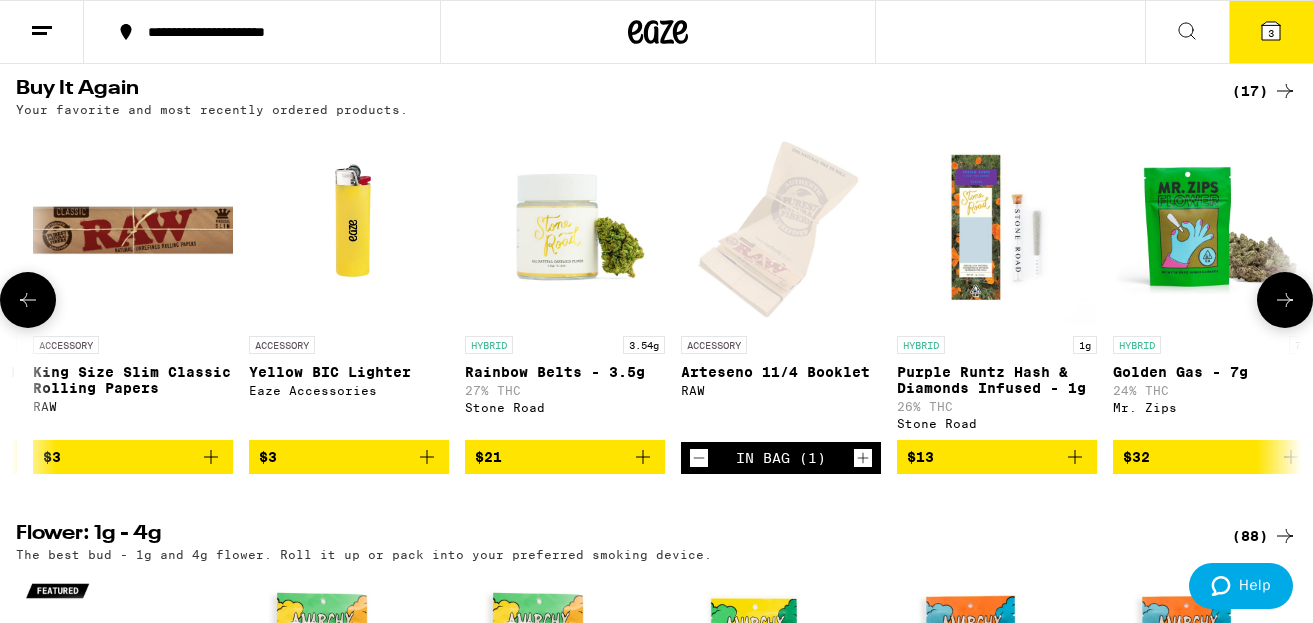 click 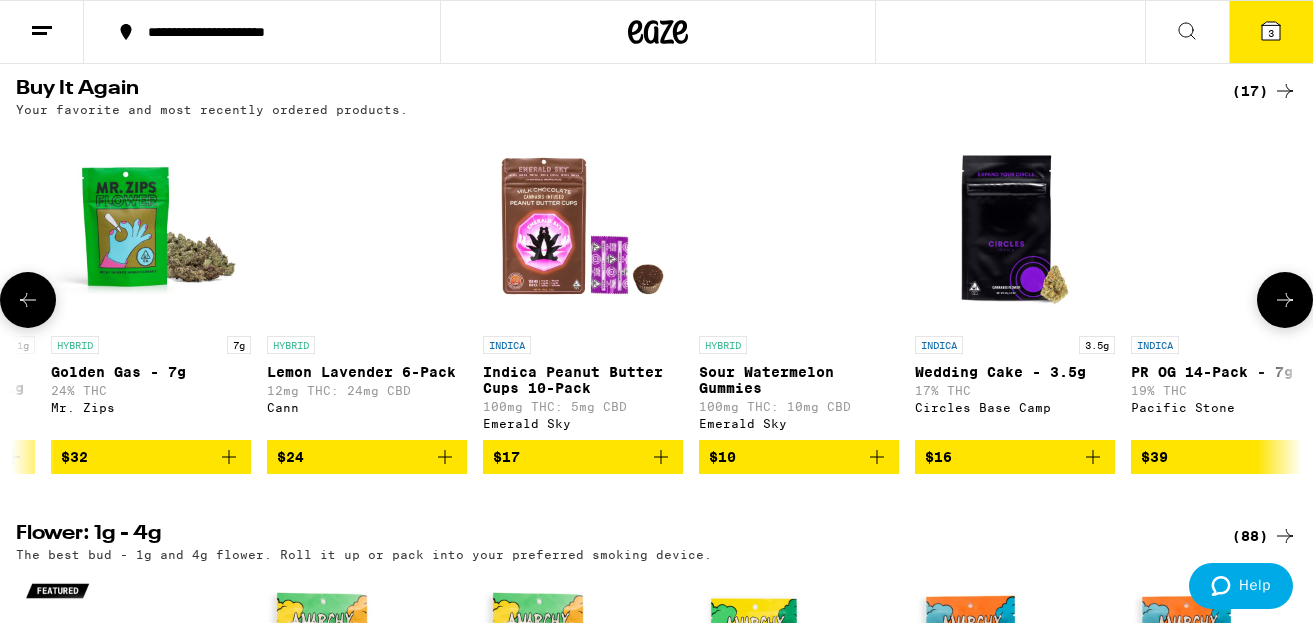 scroll, scrollTop: 0, scrollLeft: 2126, axis: horizontal 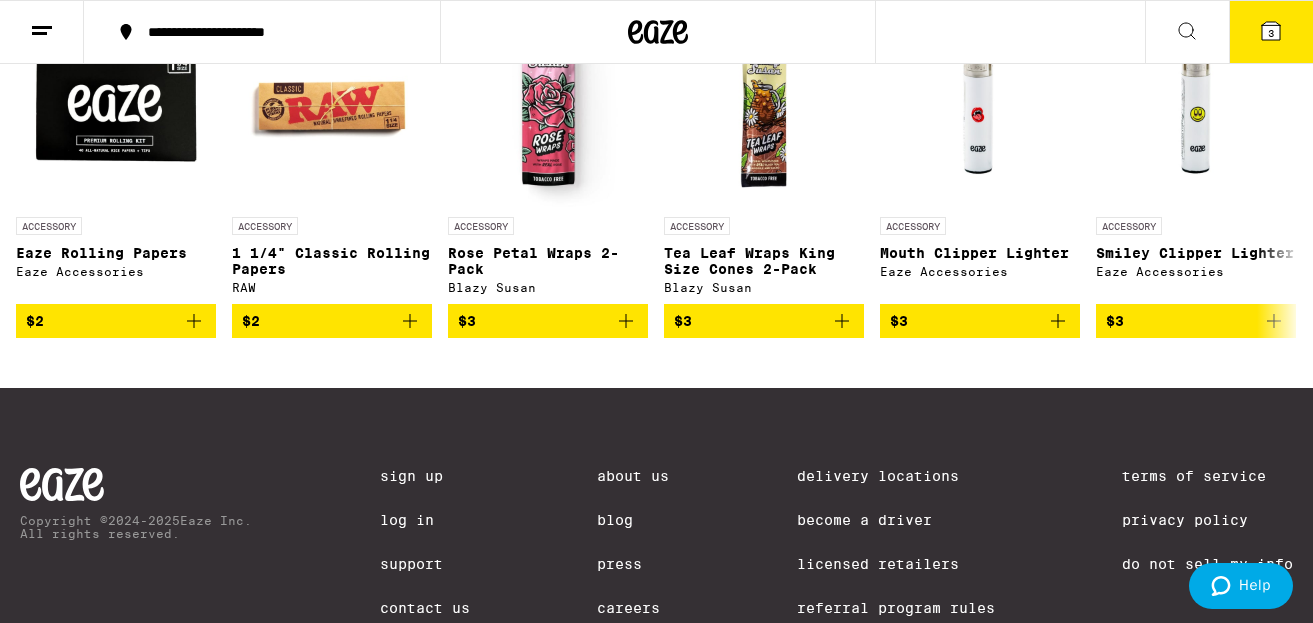 click on "(37)" at bounding box center (1264, -28) 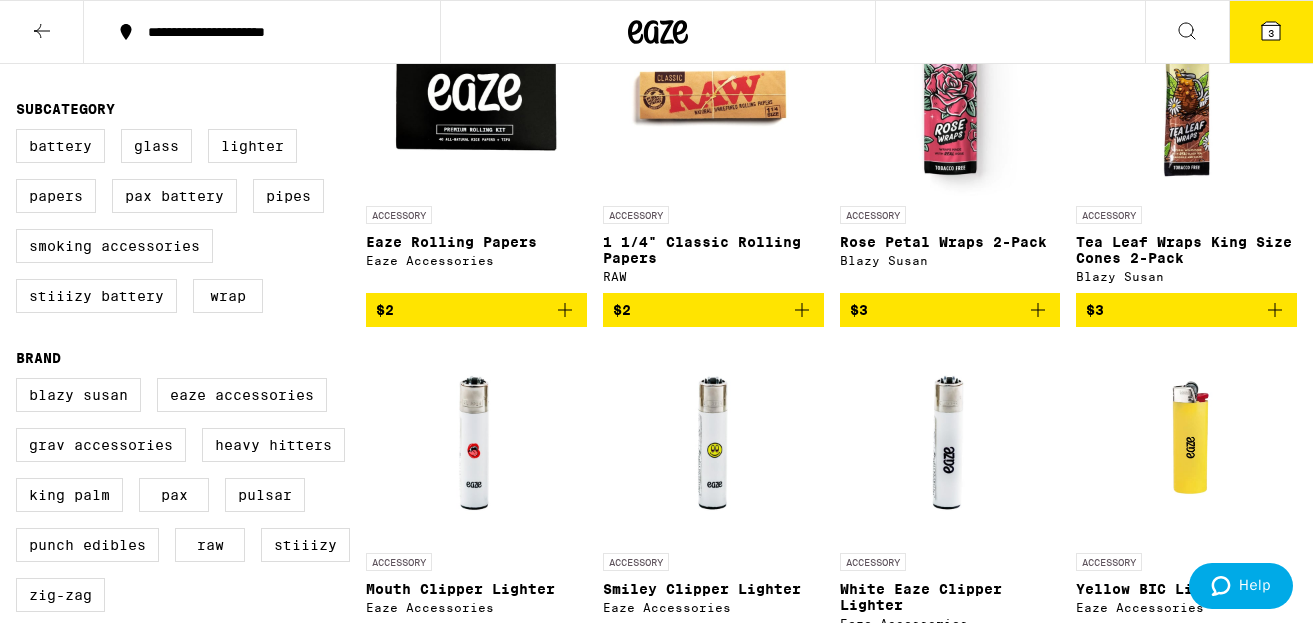 scroll, scrollTop: 0, scrollLeft: 0, axis: both 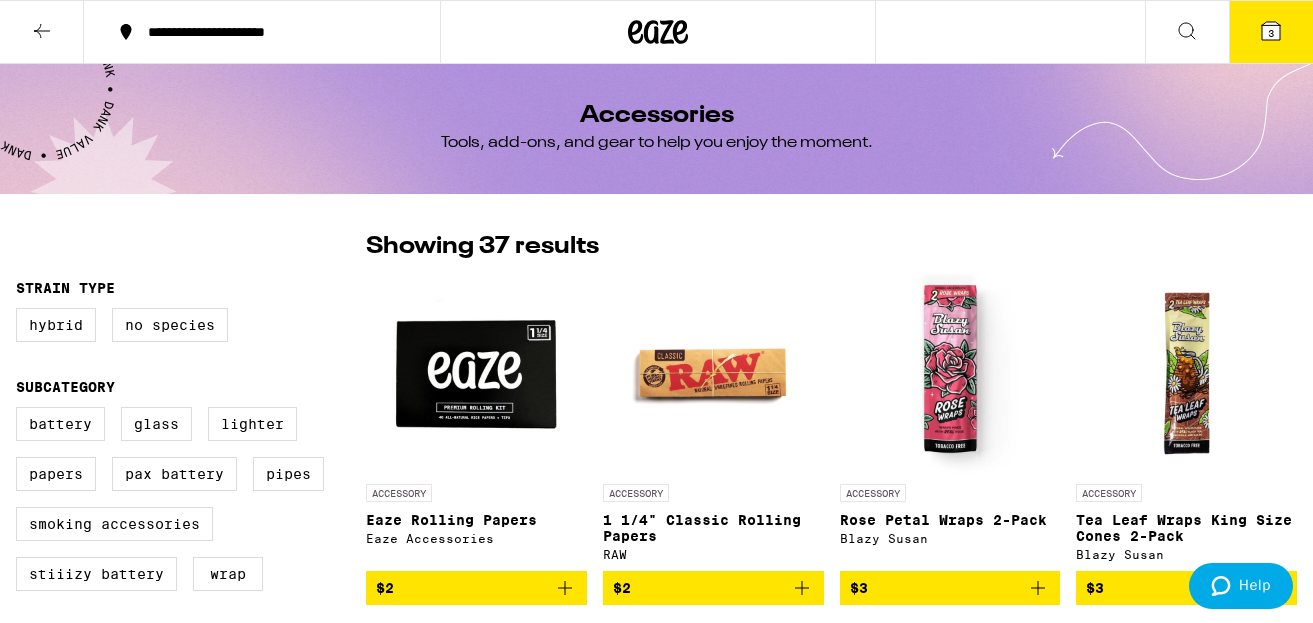click 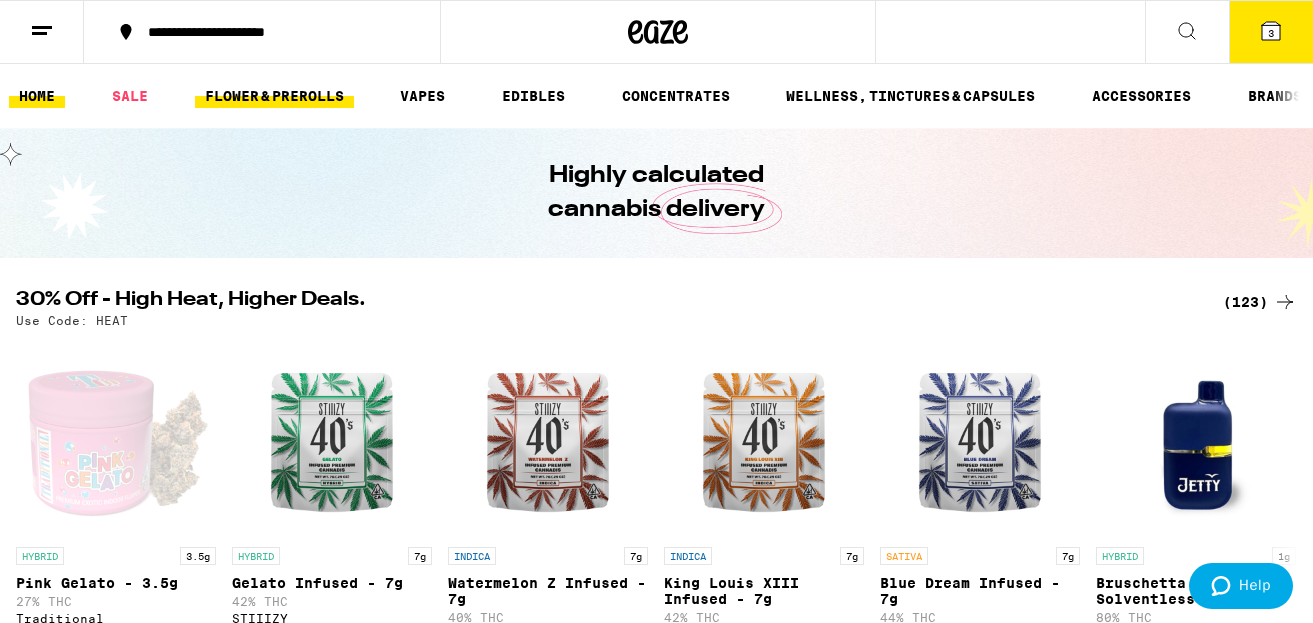 click on "FLOWER & PREROLLS" at bounding box center [274, 96] 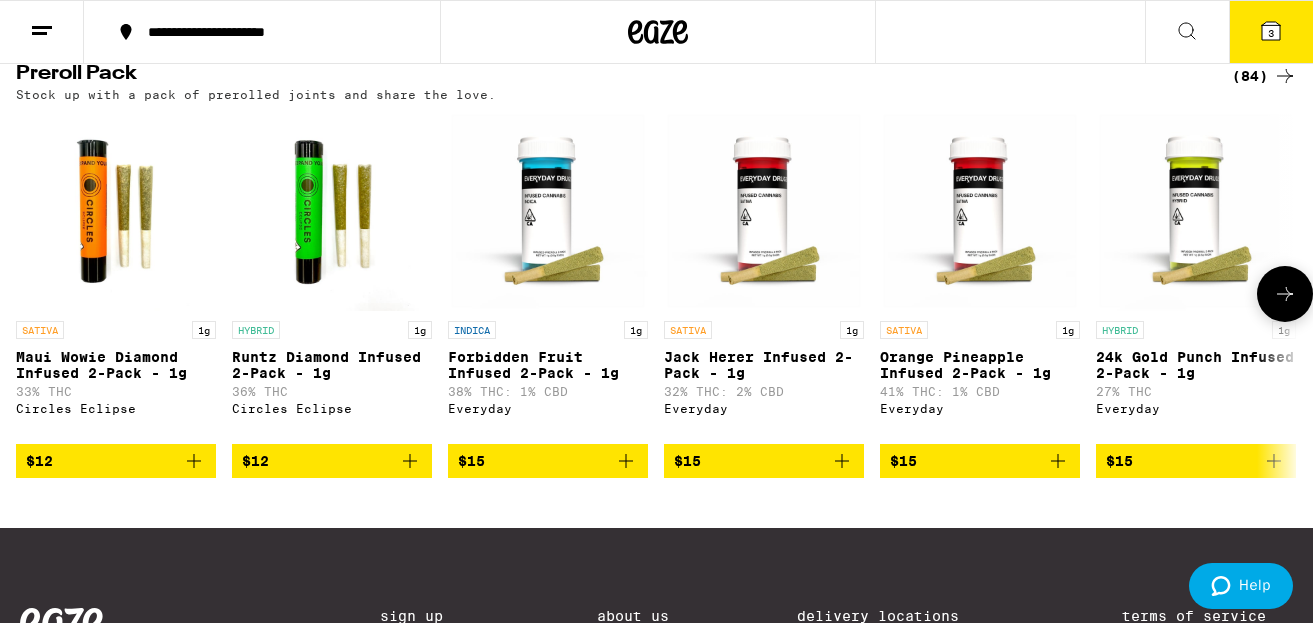 scroll, scrollTop: 1534, scrollLeft: 0, axis: vertical 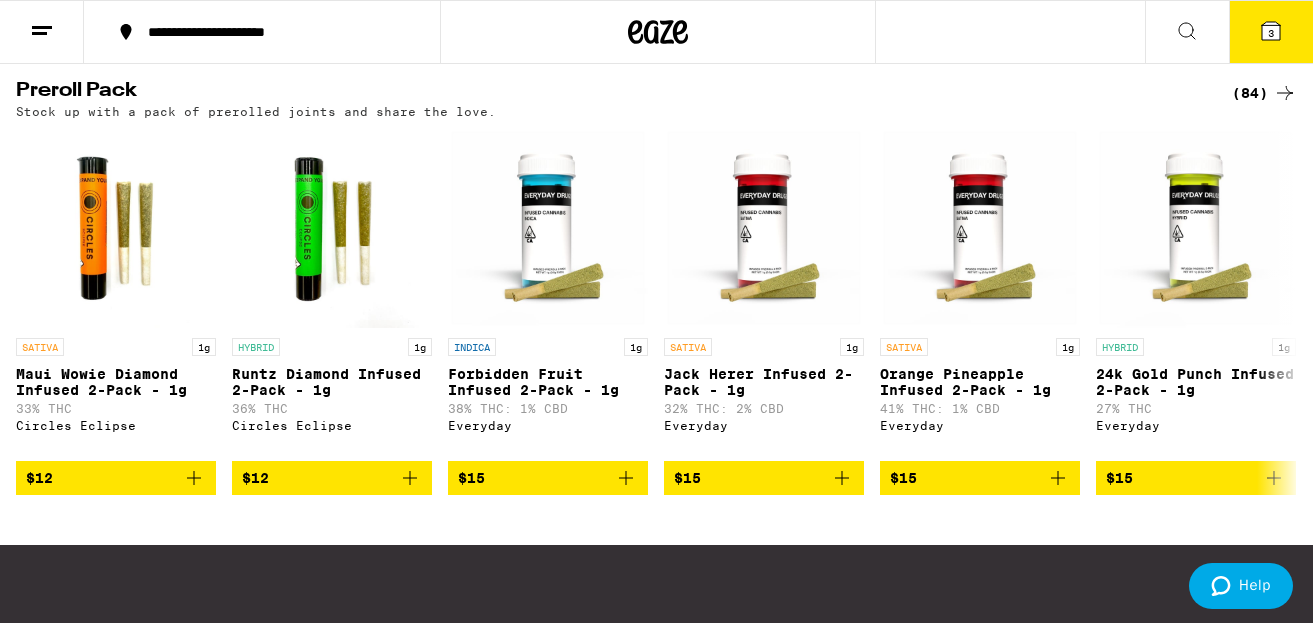 click on "(84)" at bounding box center [1264, 93] 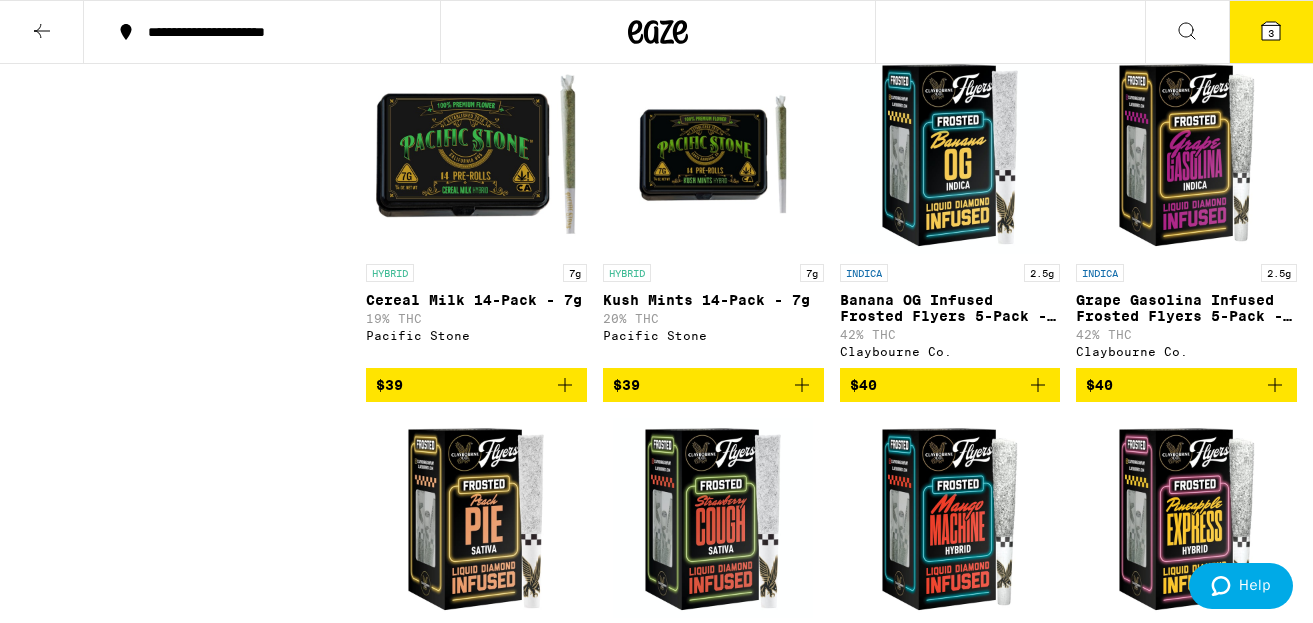 scroll, scrollTop: 5063, scrollLeft: 0, axis: vertical 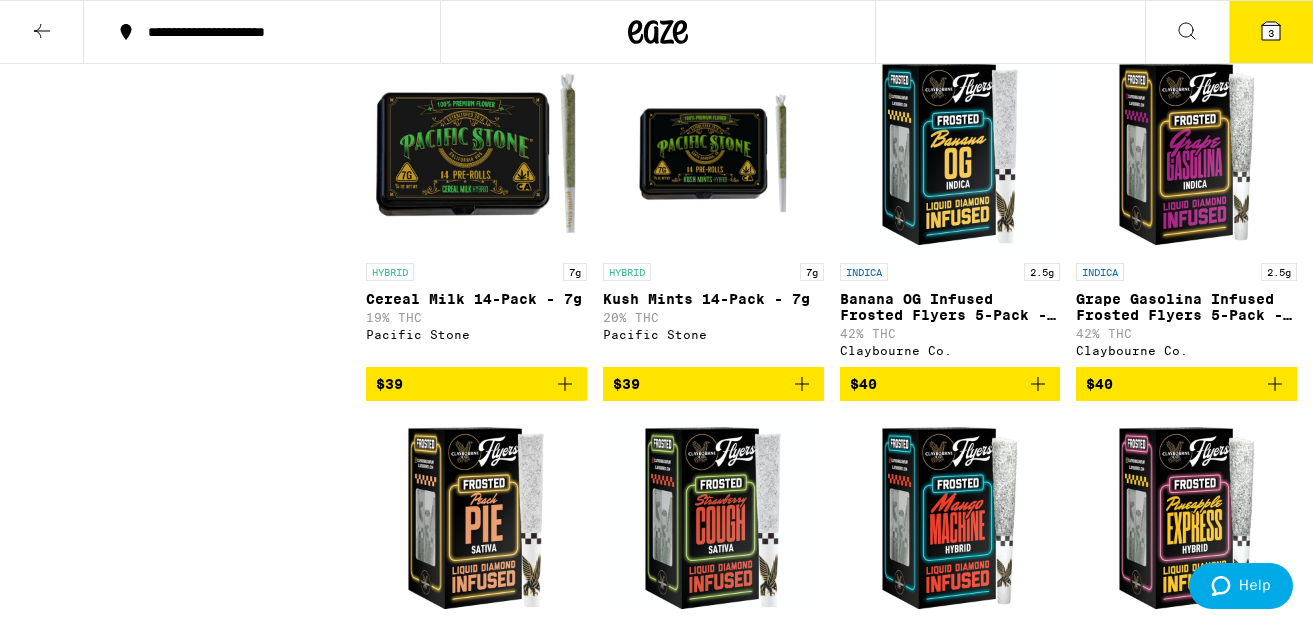 click 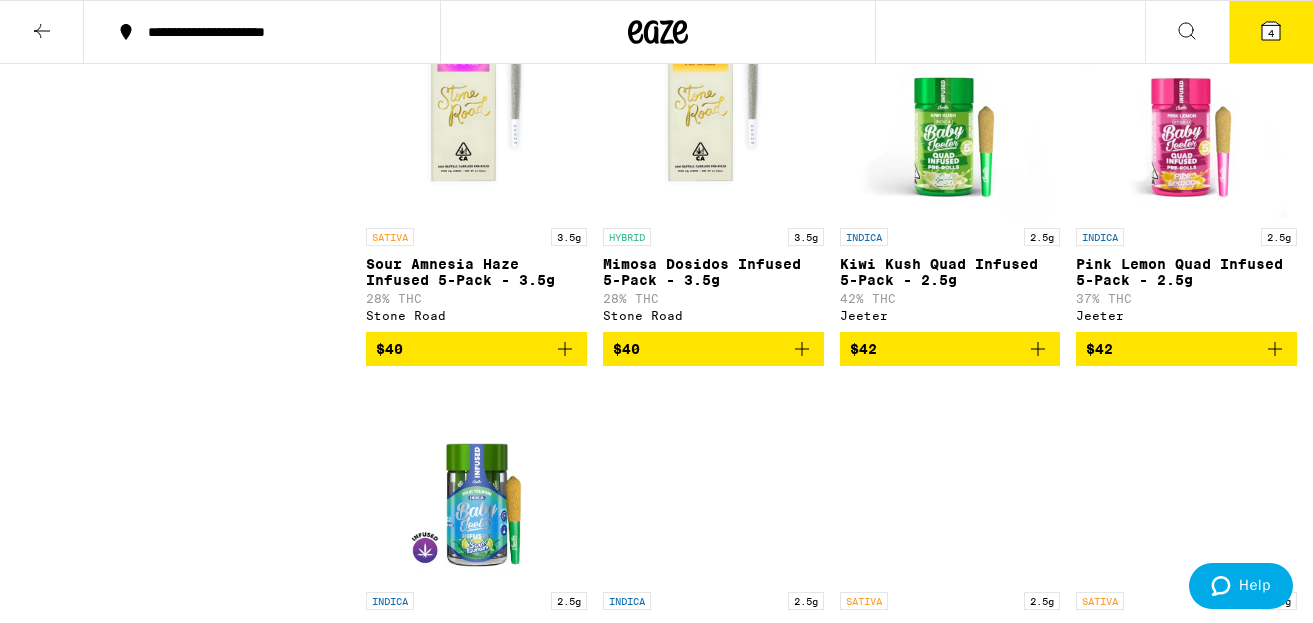 scroll, scrollTop: 6189, scrollLeft: 0, axis: vertical 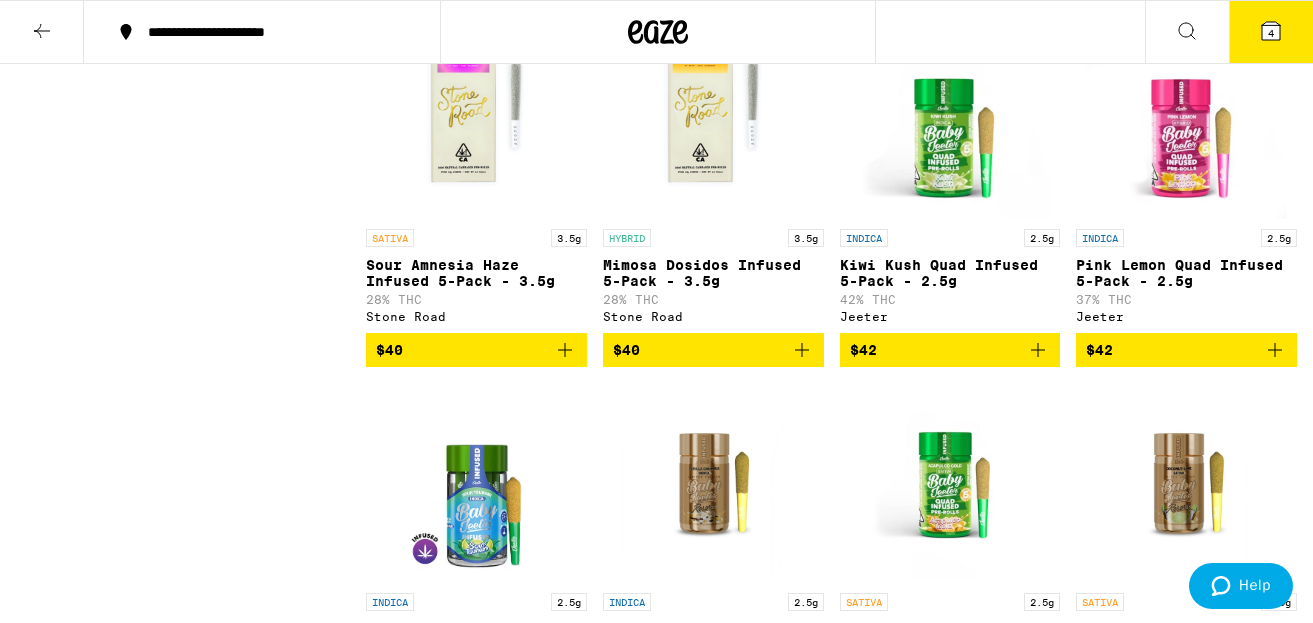 click 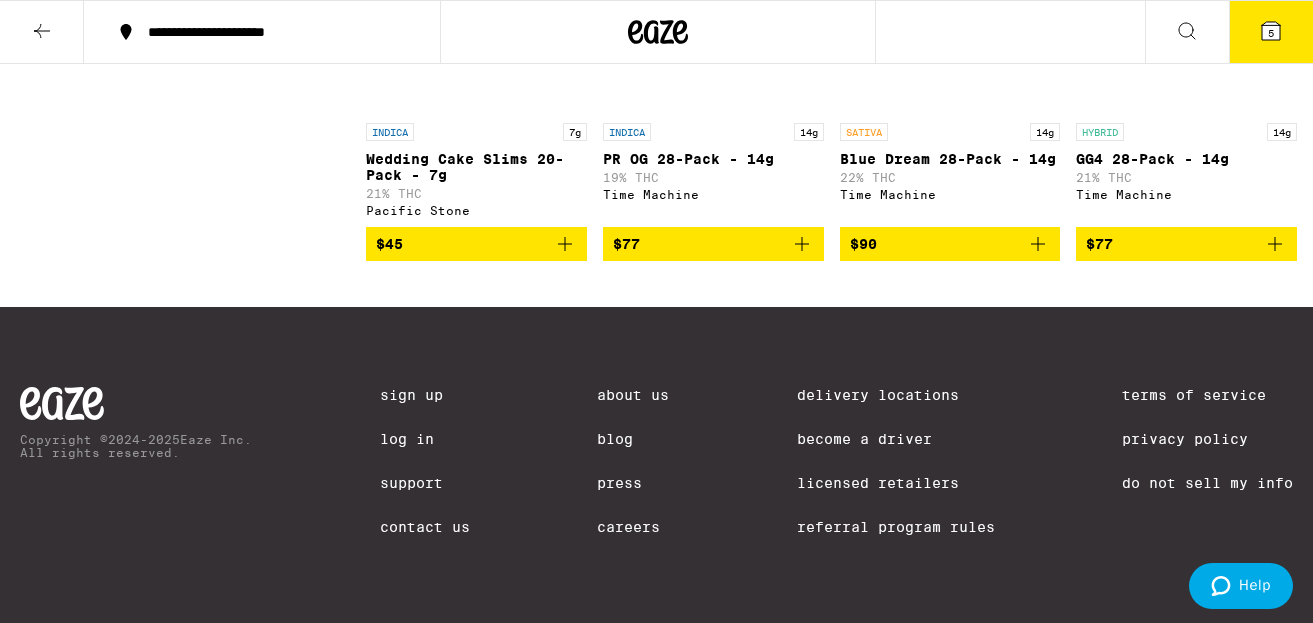 scroll, scrollTop: 7757, scrollLeft: 0, axis: vertical 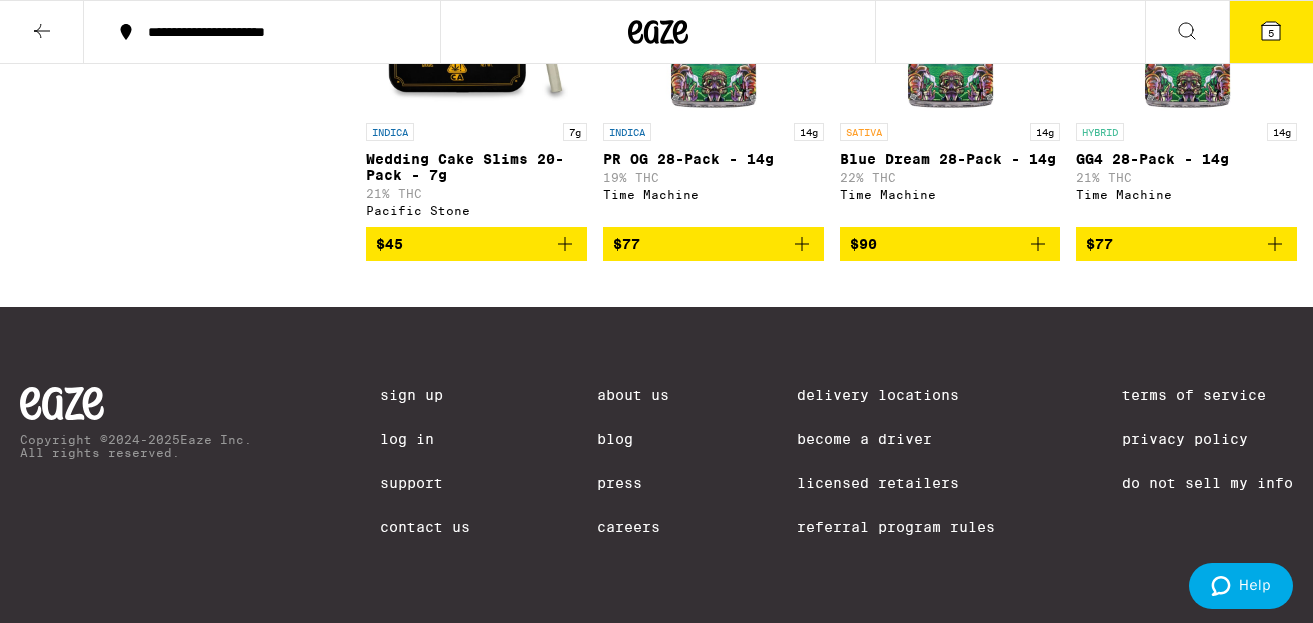 click 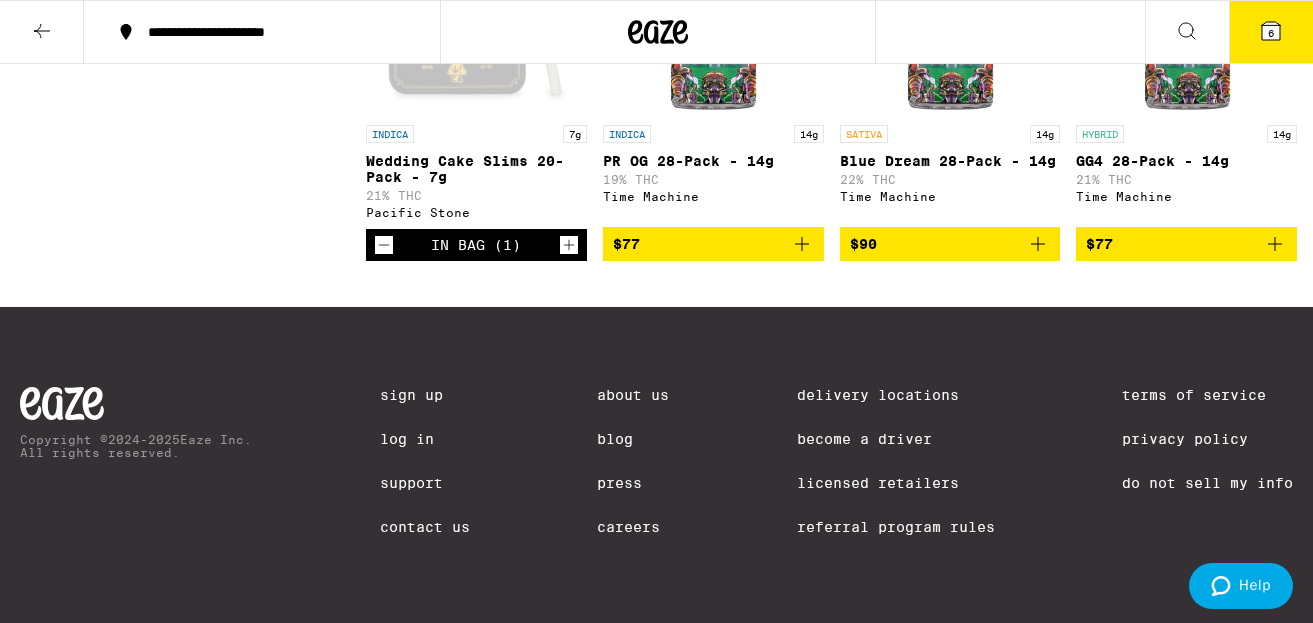 click on "6" at bounding box center [1271, 33] 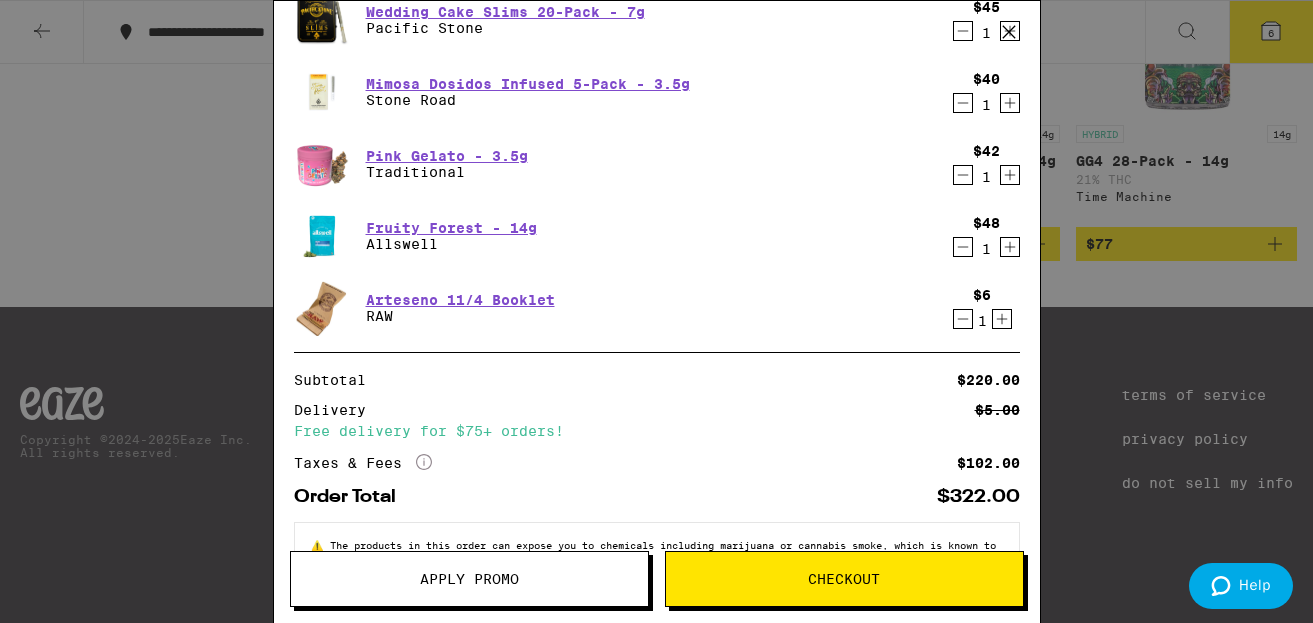 scroll, scrollTop: 215, scrollLeft: 0, axis: vertical 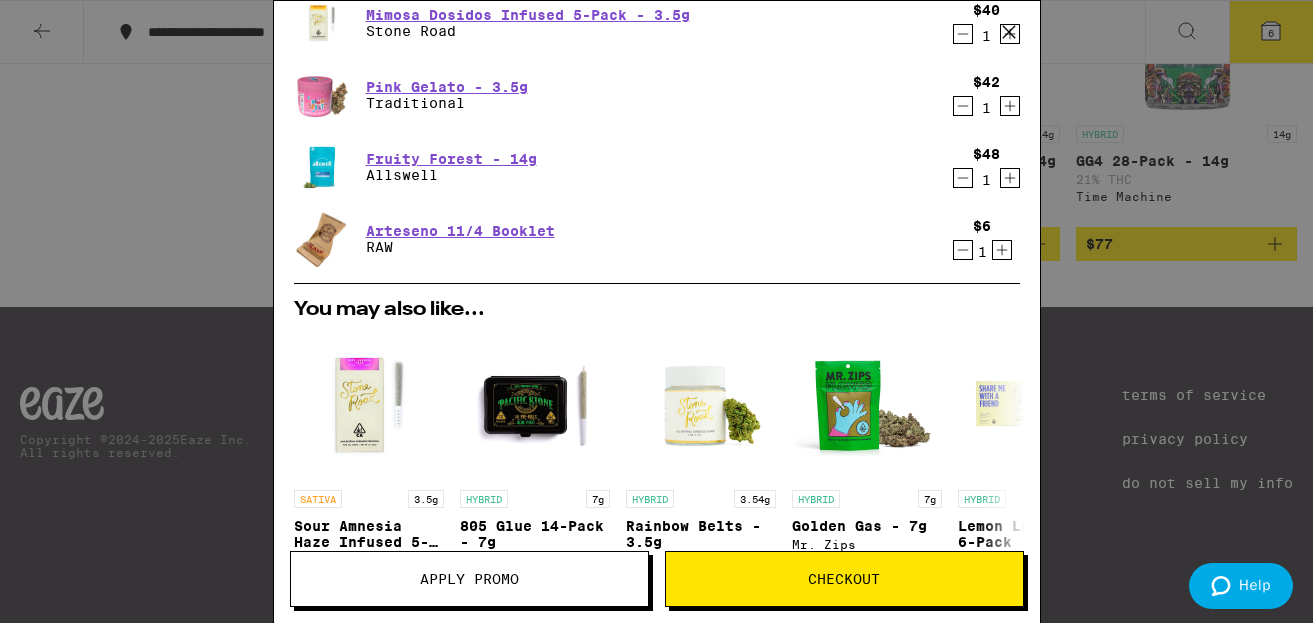 click on "Apply Promo" at bounding box center [469, 579] 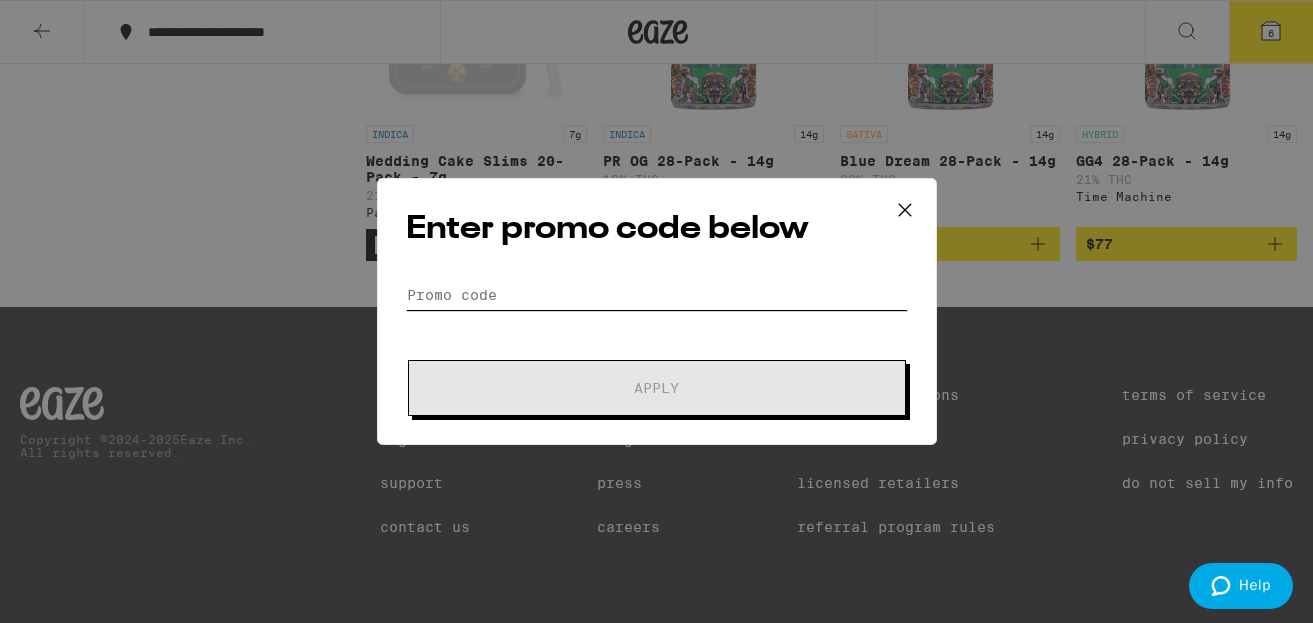 click on "Promo Code" at bounding box center (657, 295) 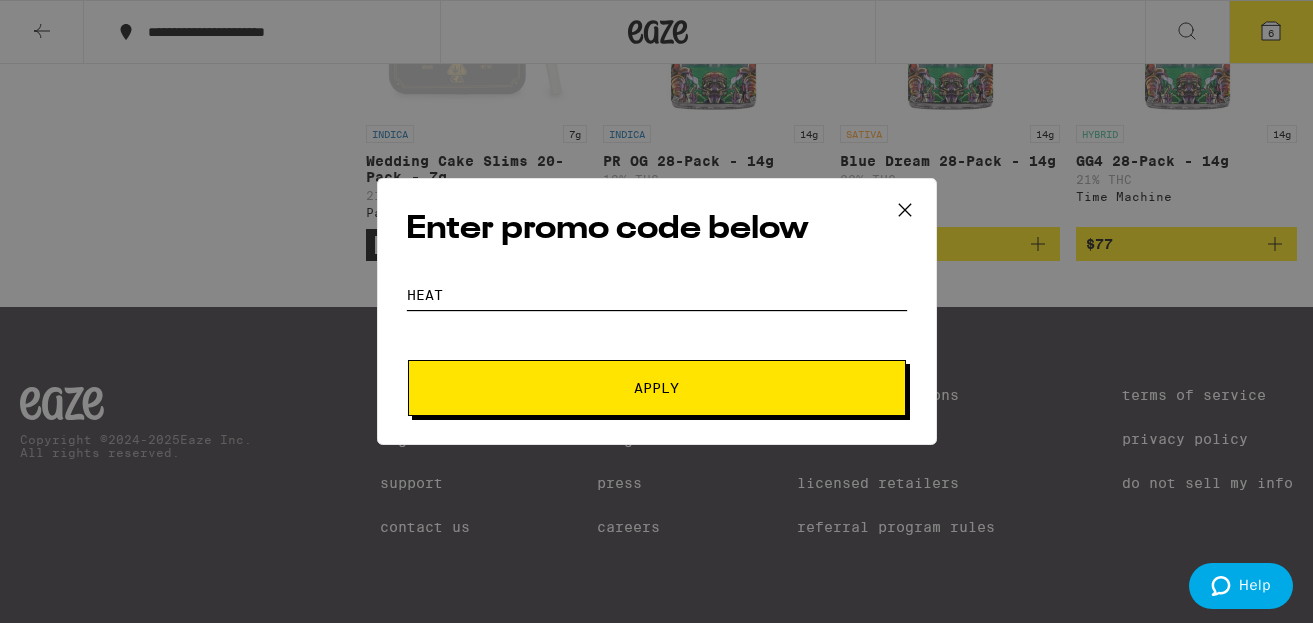 type on "HEAT" 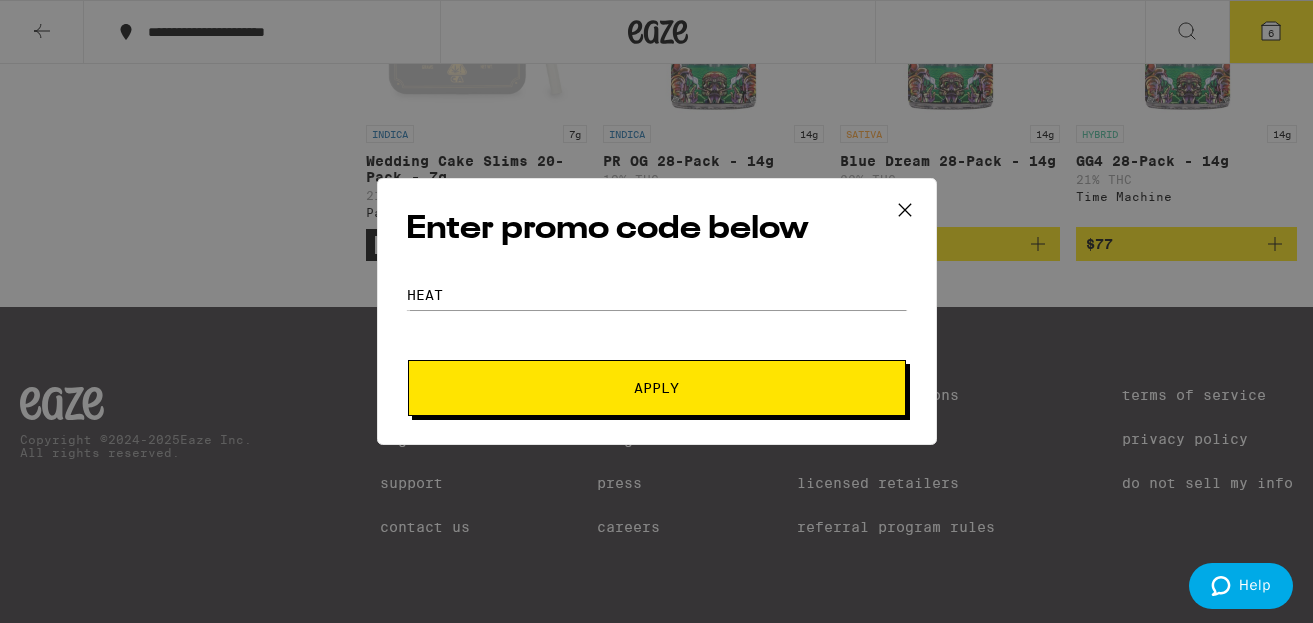 click on "Apply" at bounding box center (657, 388) 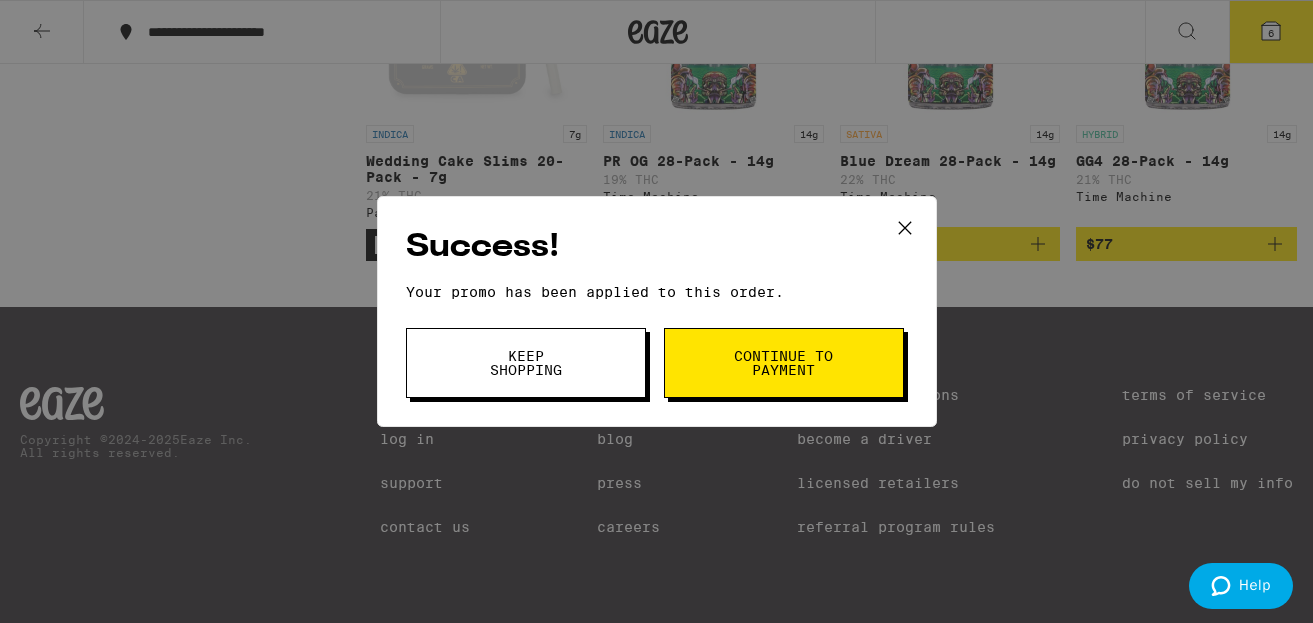 click on "Keep Shopping" at bounding box center (526, 363) 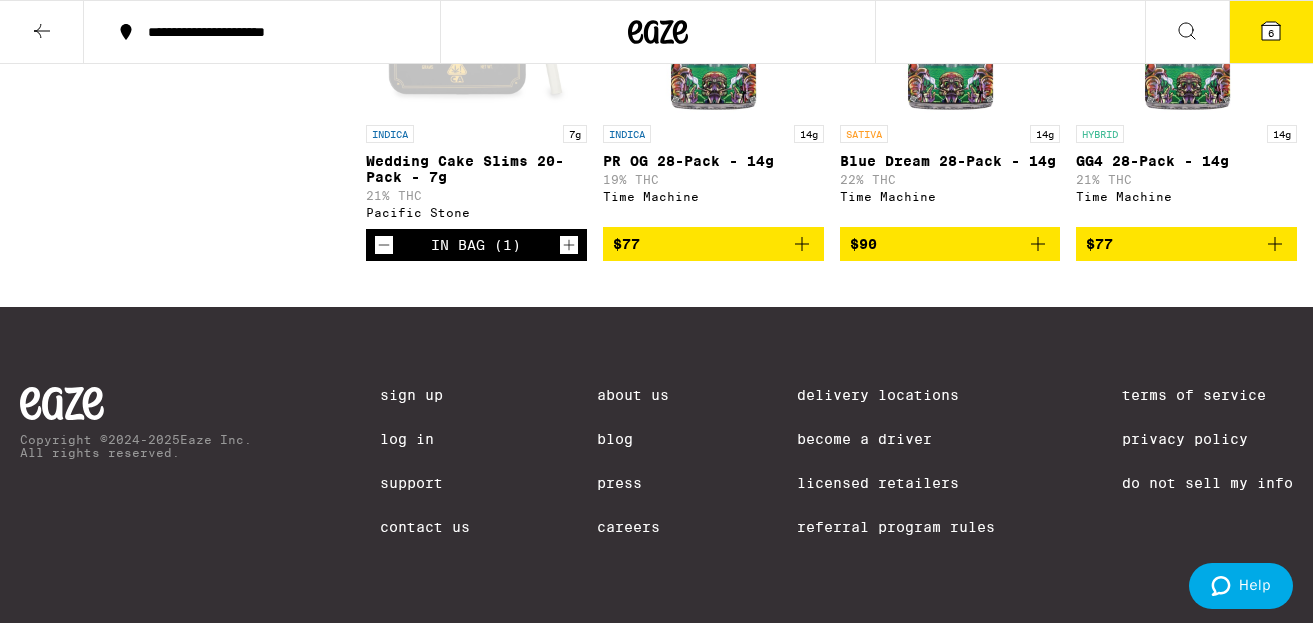 click on "6" at bounding box center (1271, 33) 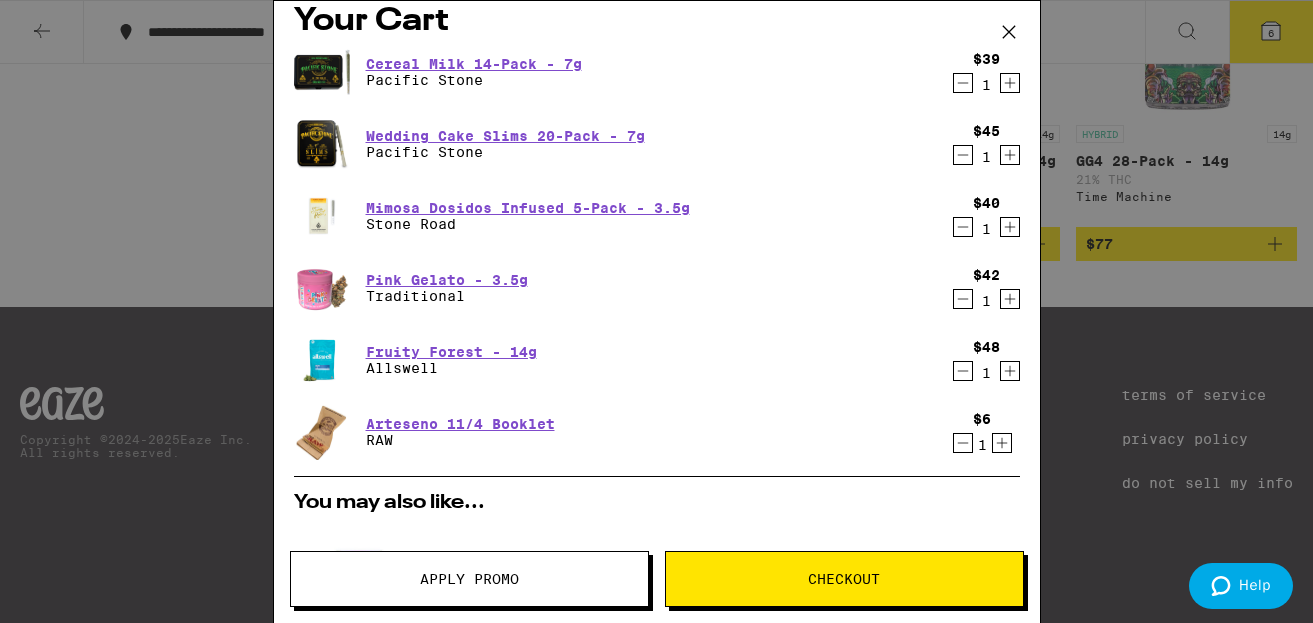 scroll, scrollTop: 0, scrollLeft: 0, axis: both 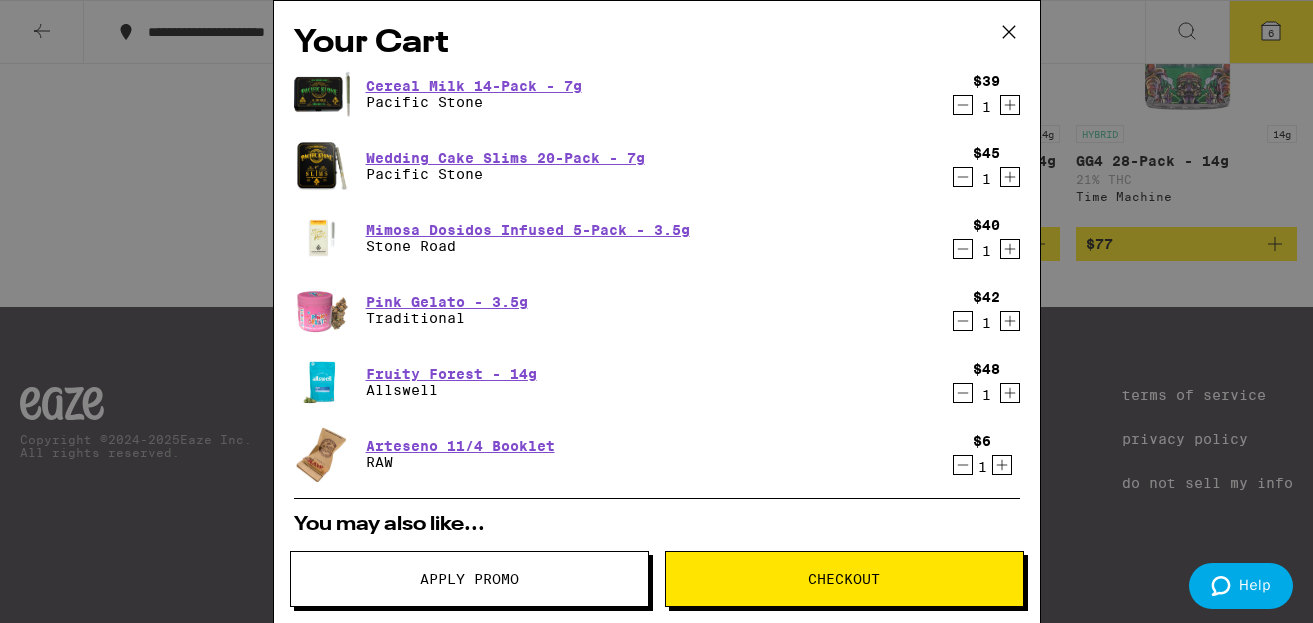 click 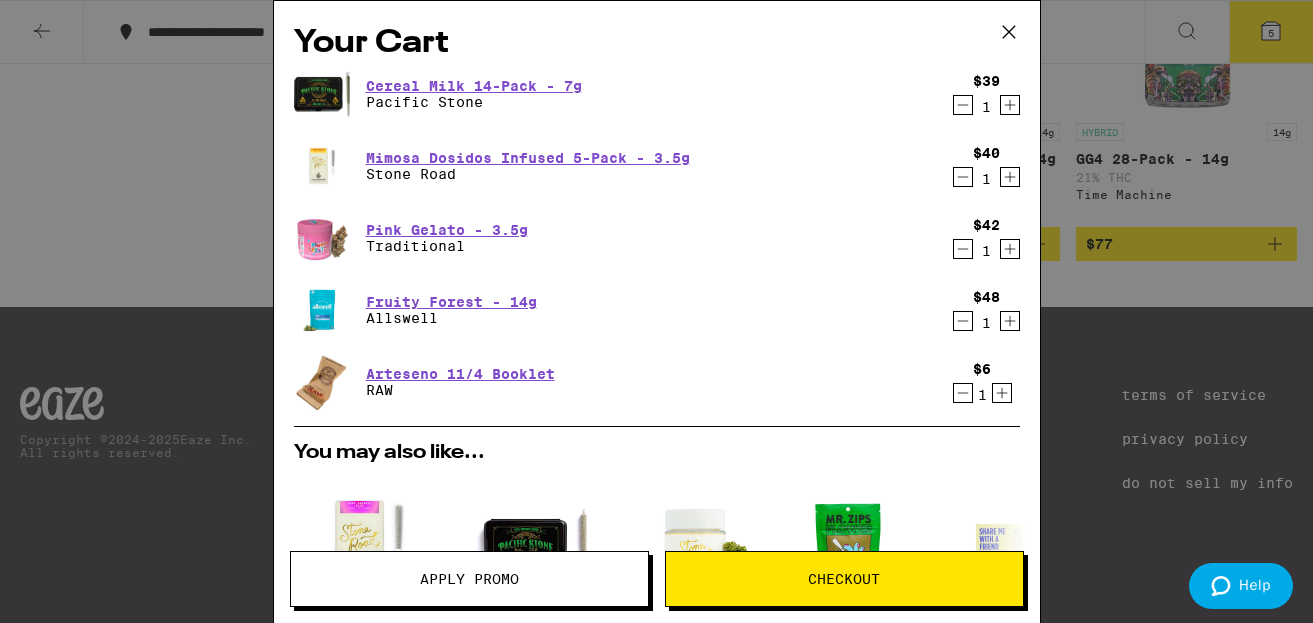 scroll, scrollTop: 0, scrollLeft: 0, axis: both 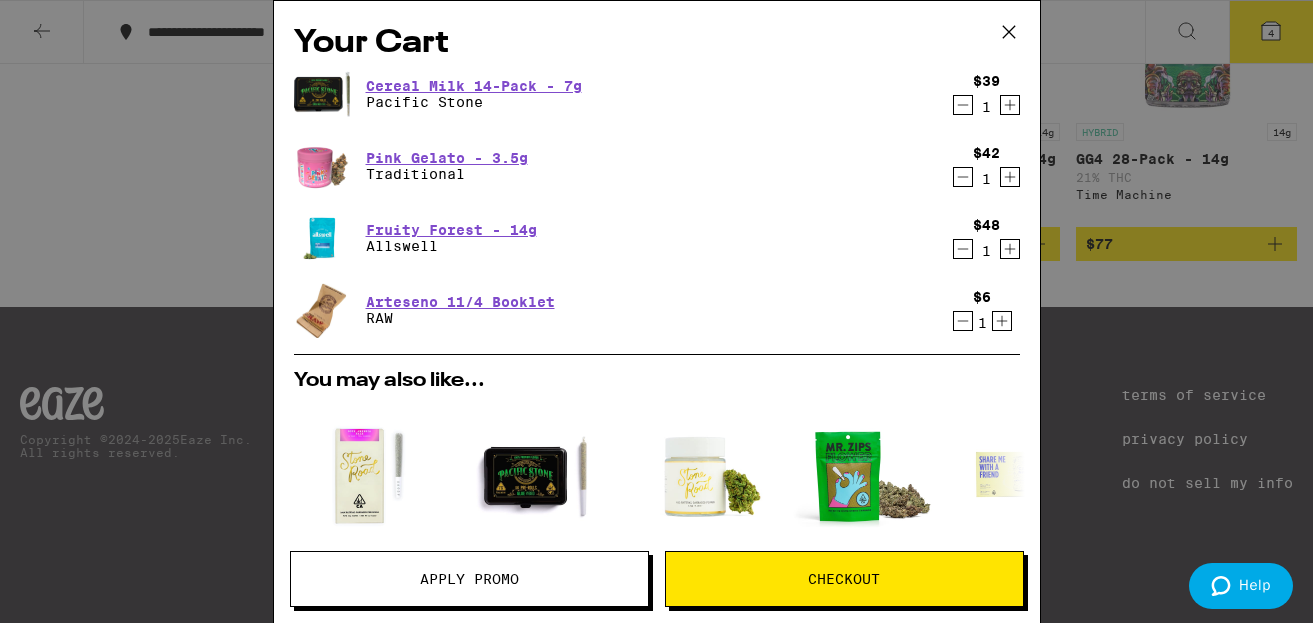 click 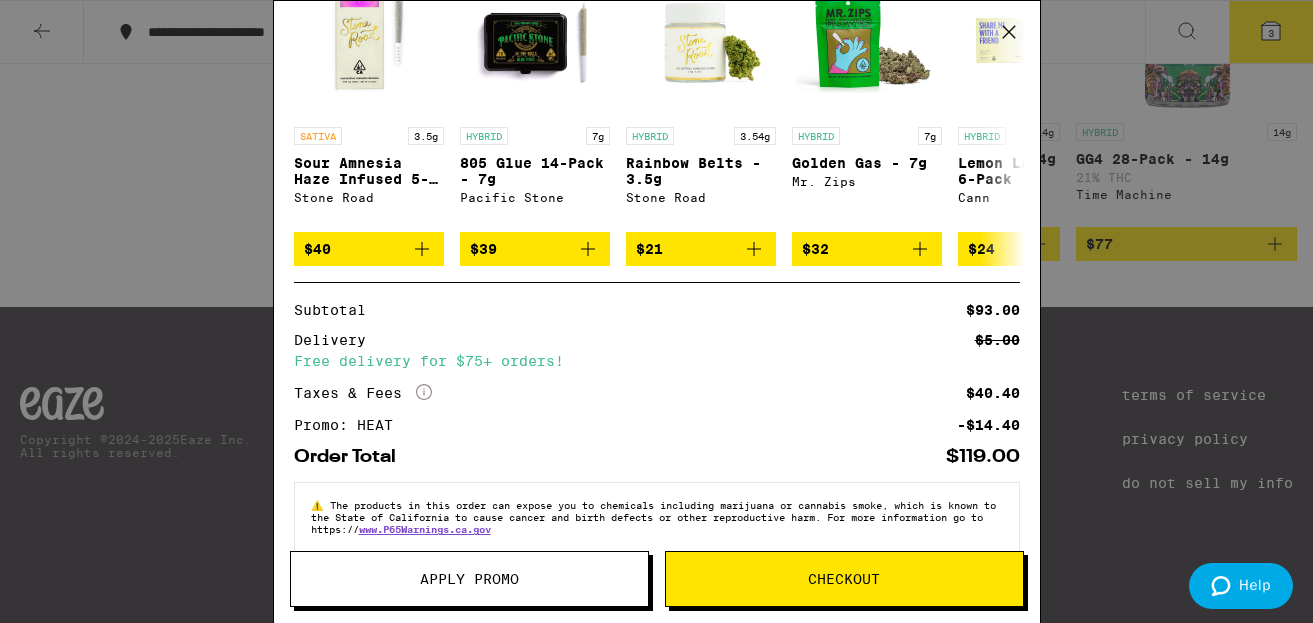 scroll, scrollTop: 401, scrollLeft: 0, axis: vertical 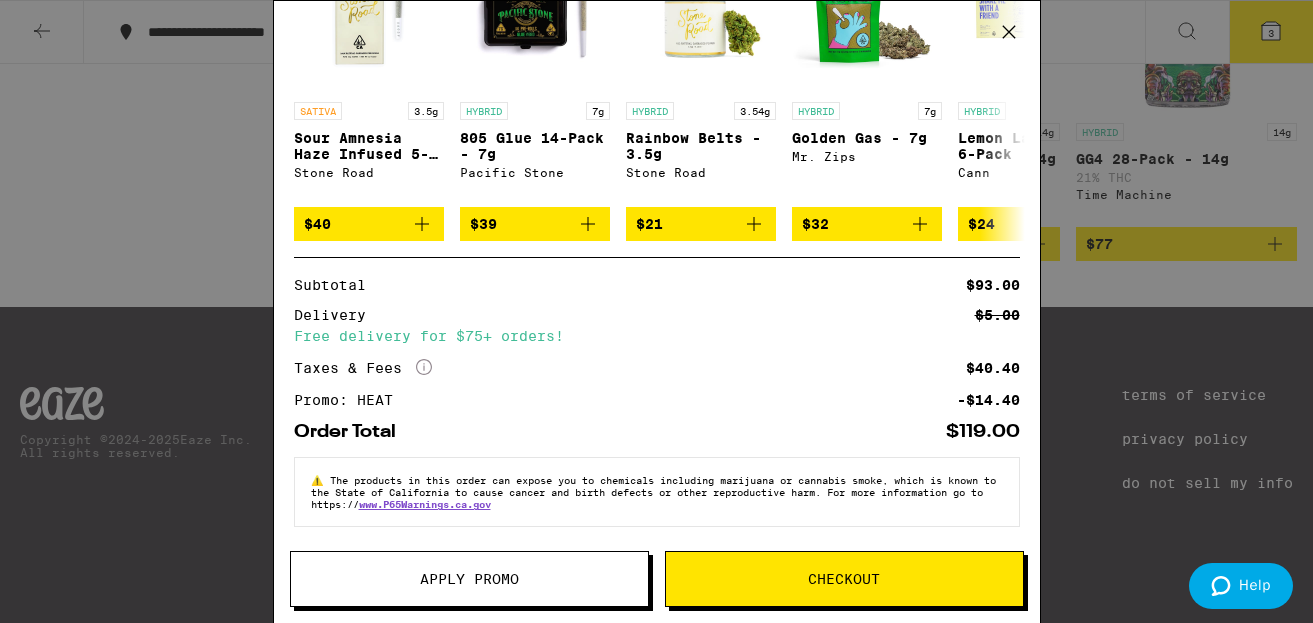 click on "Checkout" at bounding box center [844, 579] 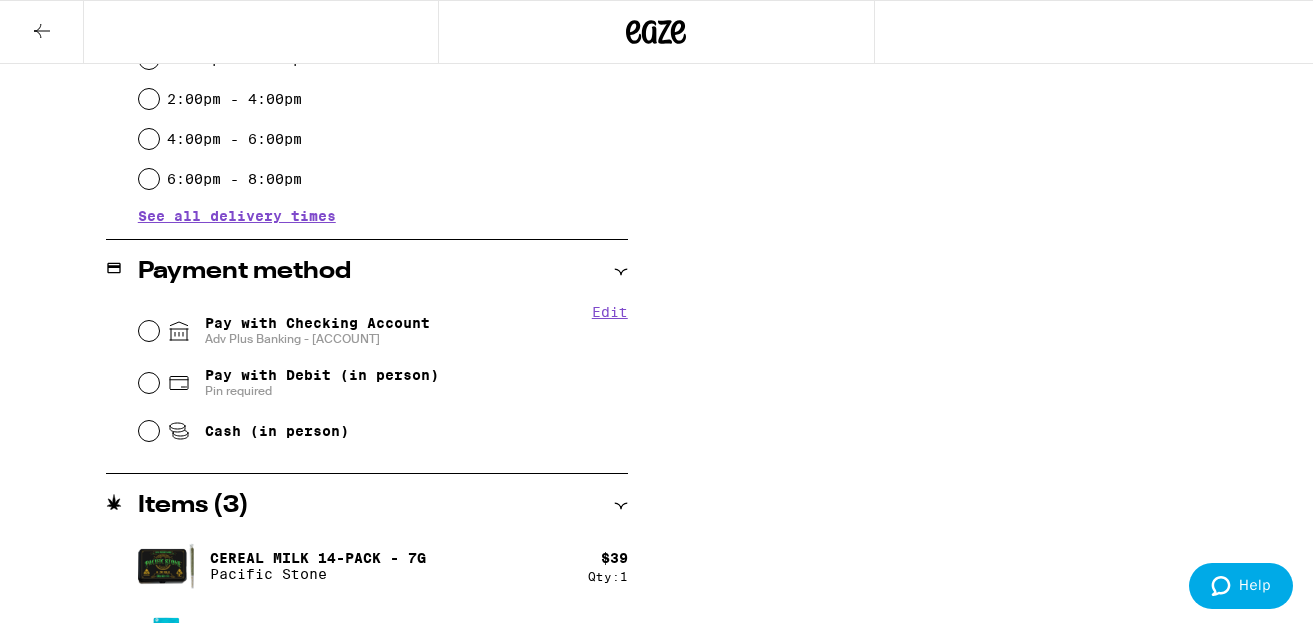 scroll, scrollTop: 667, scrollLeft: 0, axis: vertical 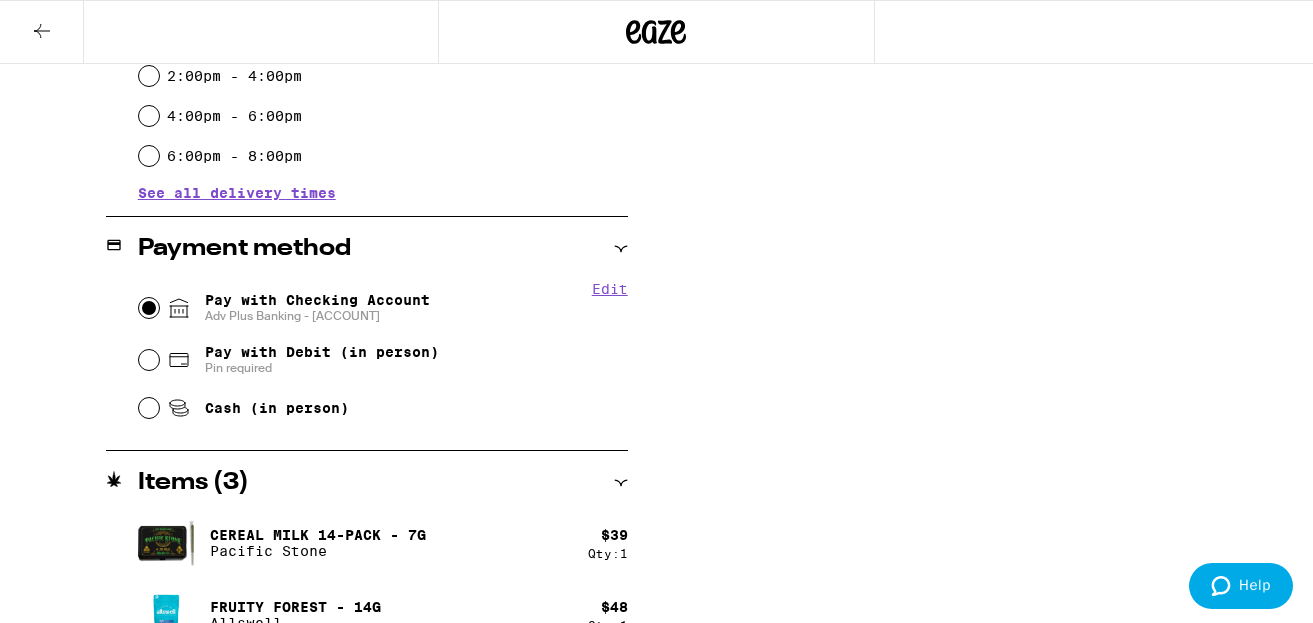 click on "Pay with Checking Account Adv Plus Banking - [ACCOUNT]" at bounding box center (149, 308) 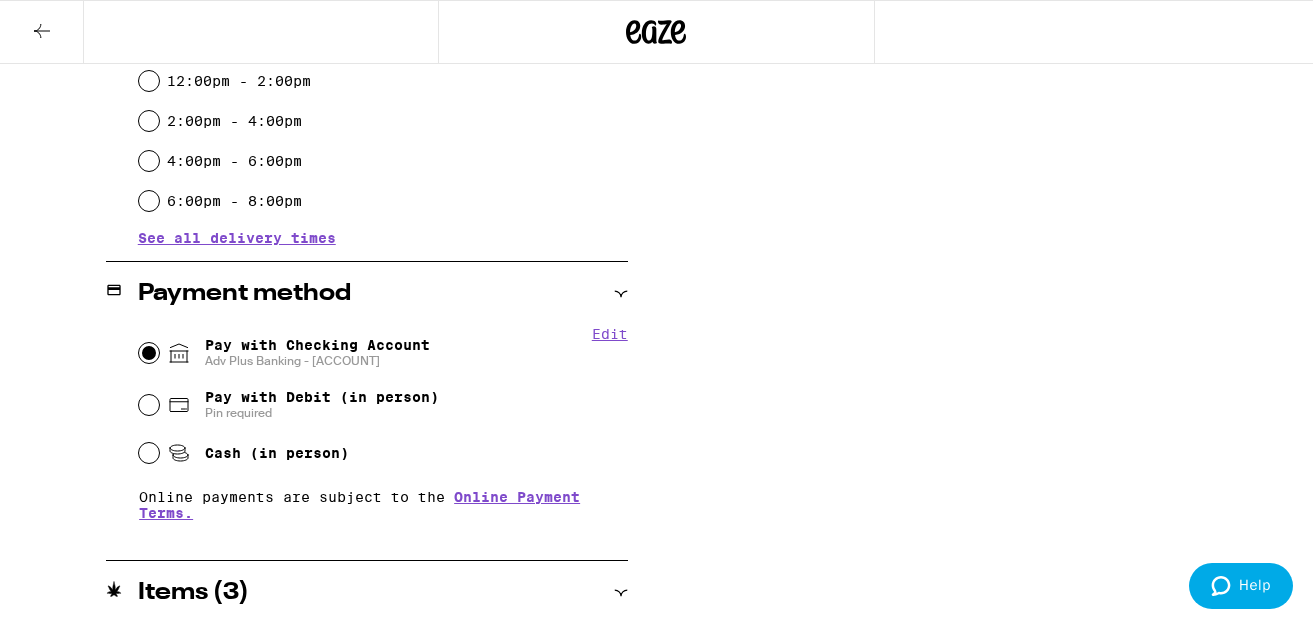 scroll, scrollTop: 109, scrollLeft: 0, axis: vertical 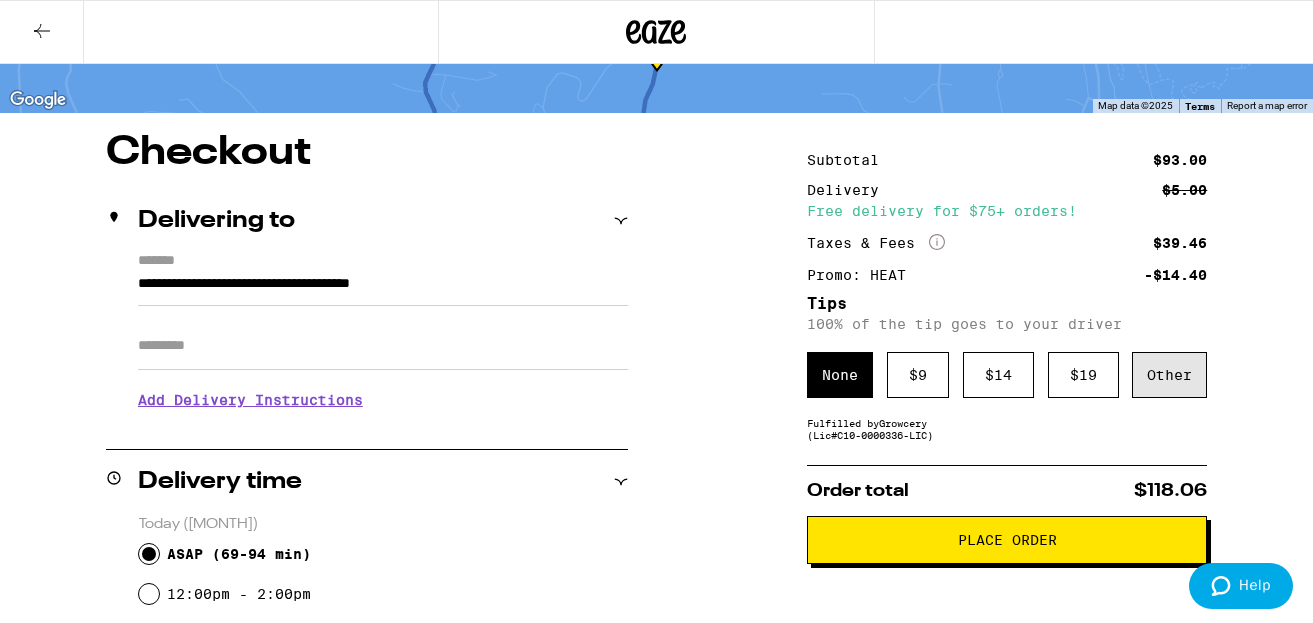 click on "Other" at bounding box center [1169, 375] 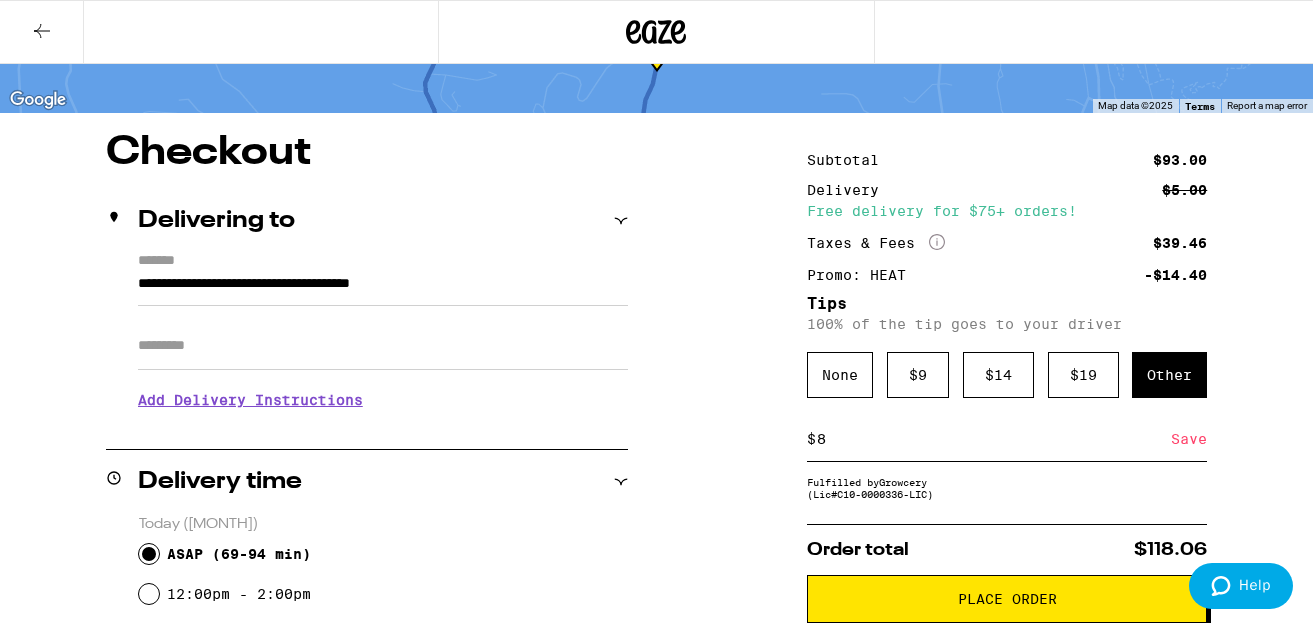scroll, scrollTop: 268, scrollLeft: 0, axis: vertical 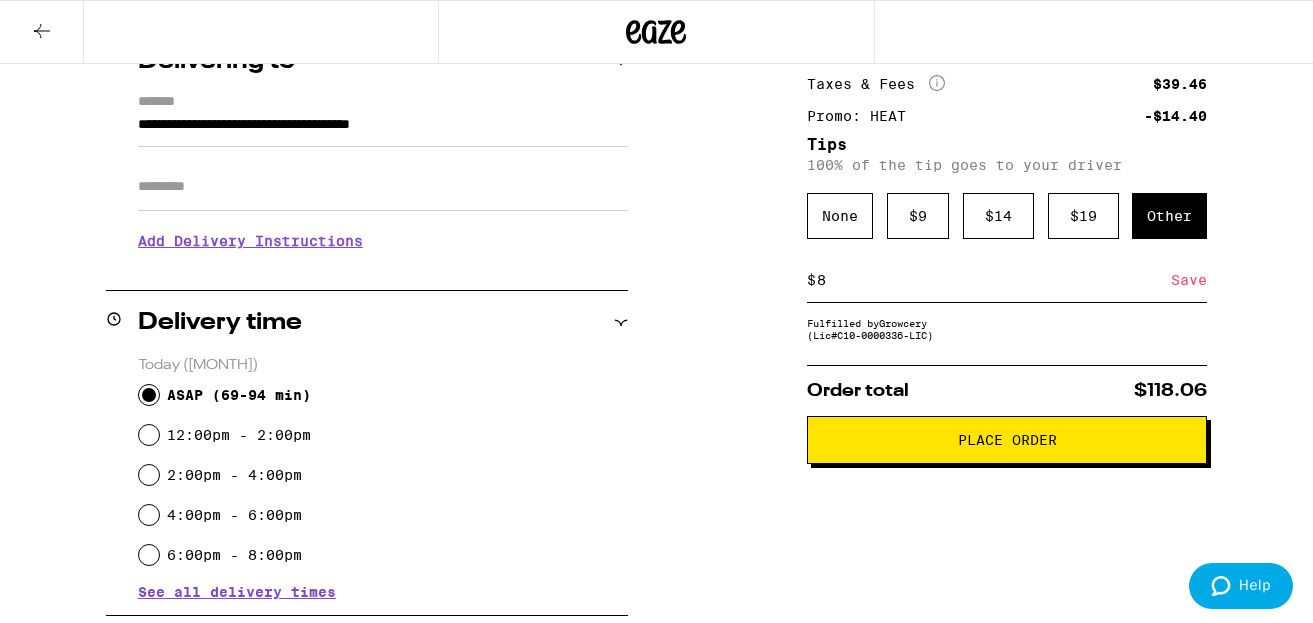 type on "8" 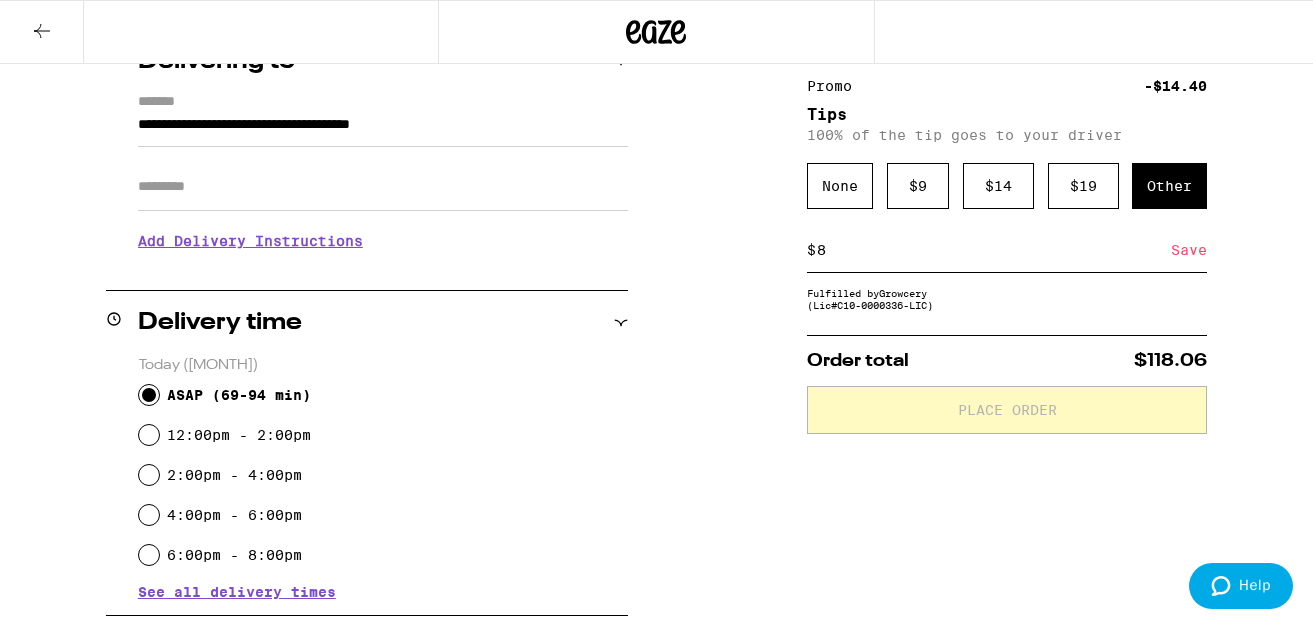 scroll, scrollTop: 0, scrollLeft: 0, axis: both 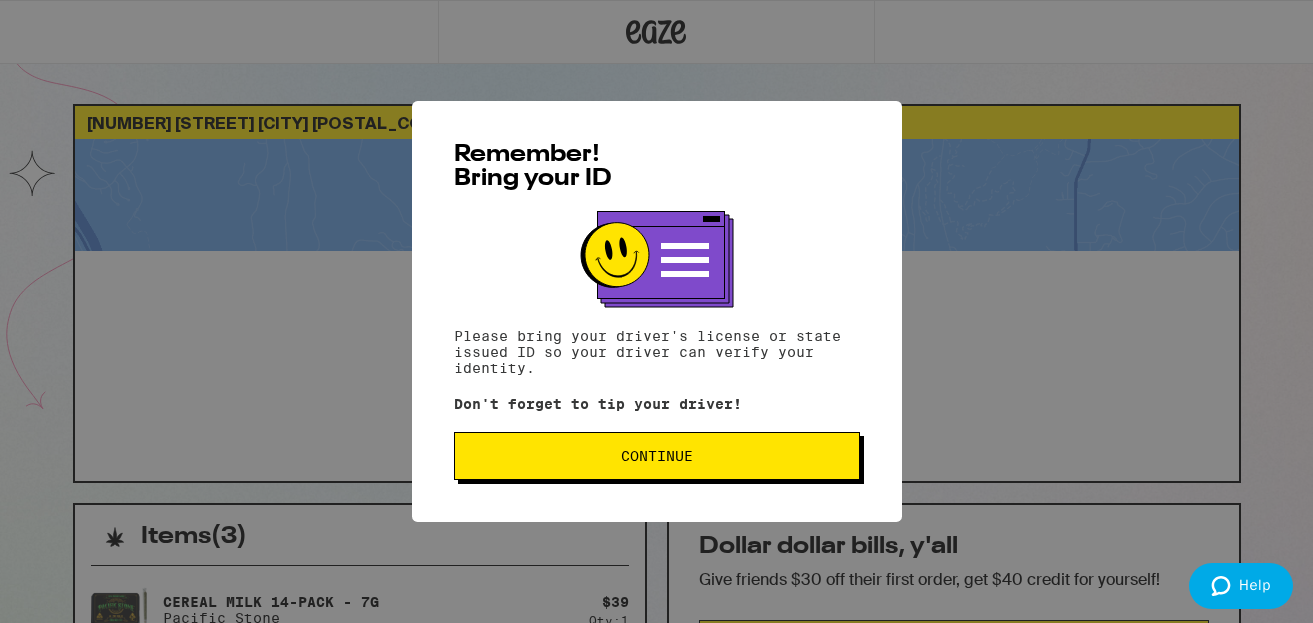 click on "Continue" at bounding box center [657, 456] 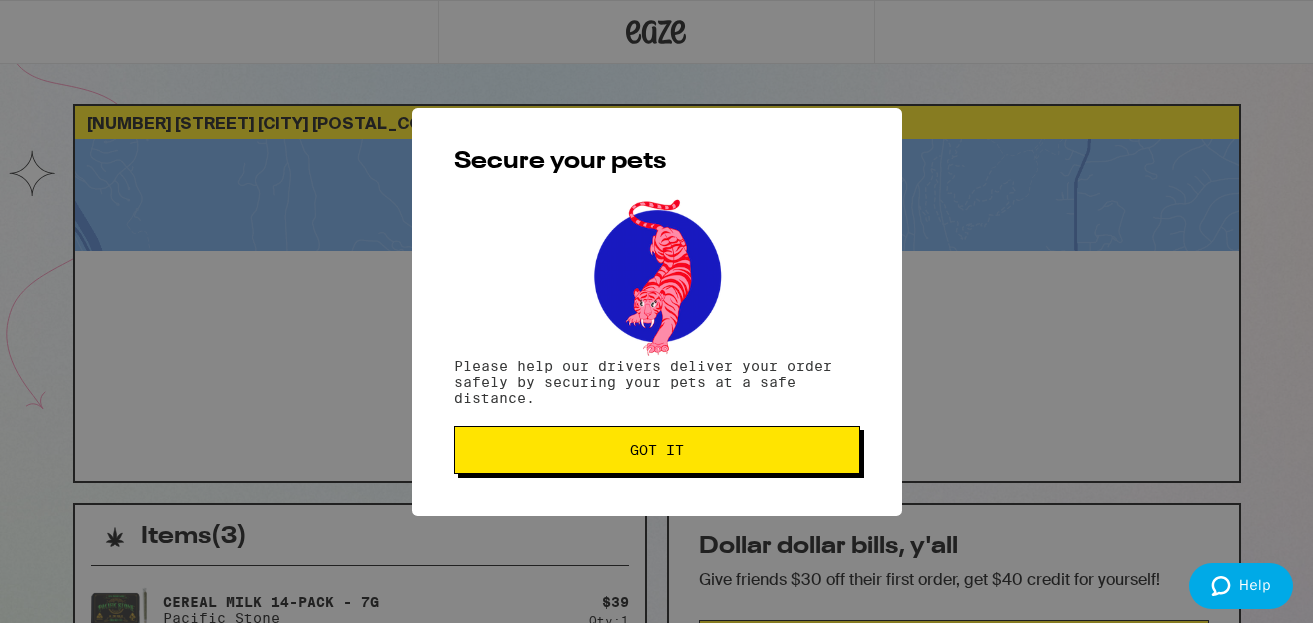 click on "Got it" at bounding box center [657, 450] 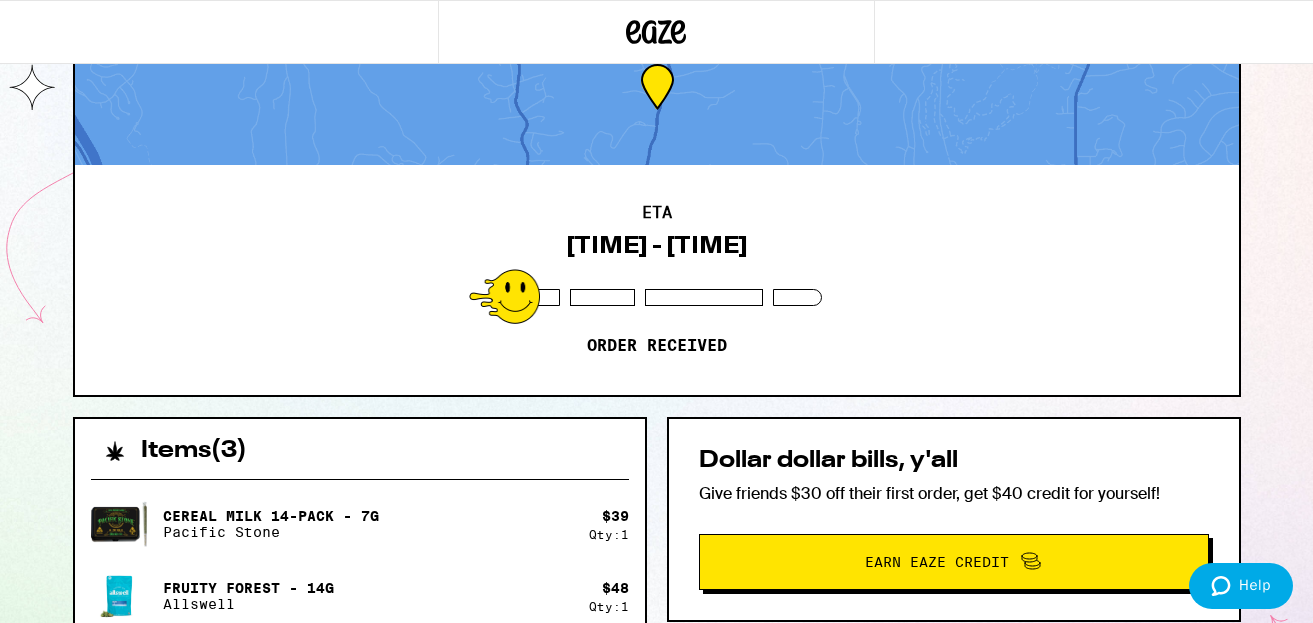 scroll, scrollTop: 0, scrollLeft: 0, axis: both 